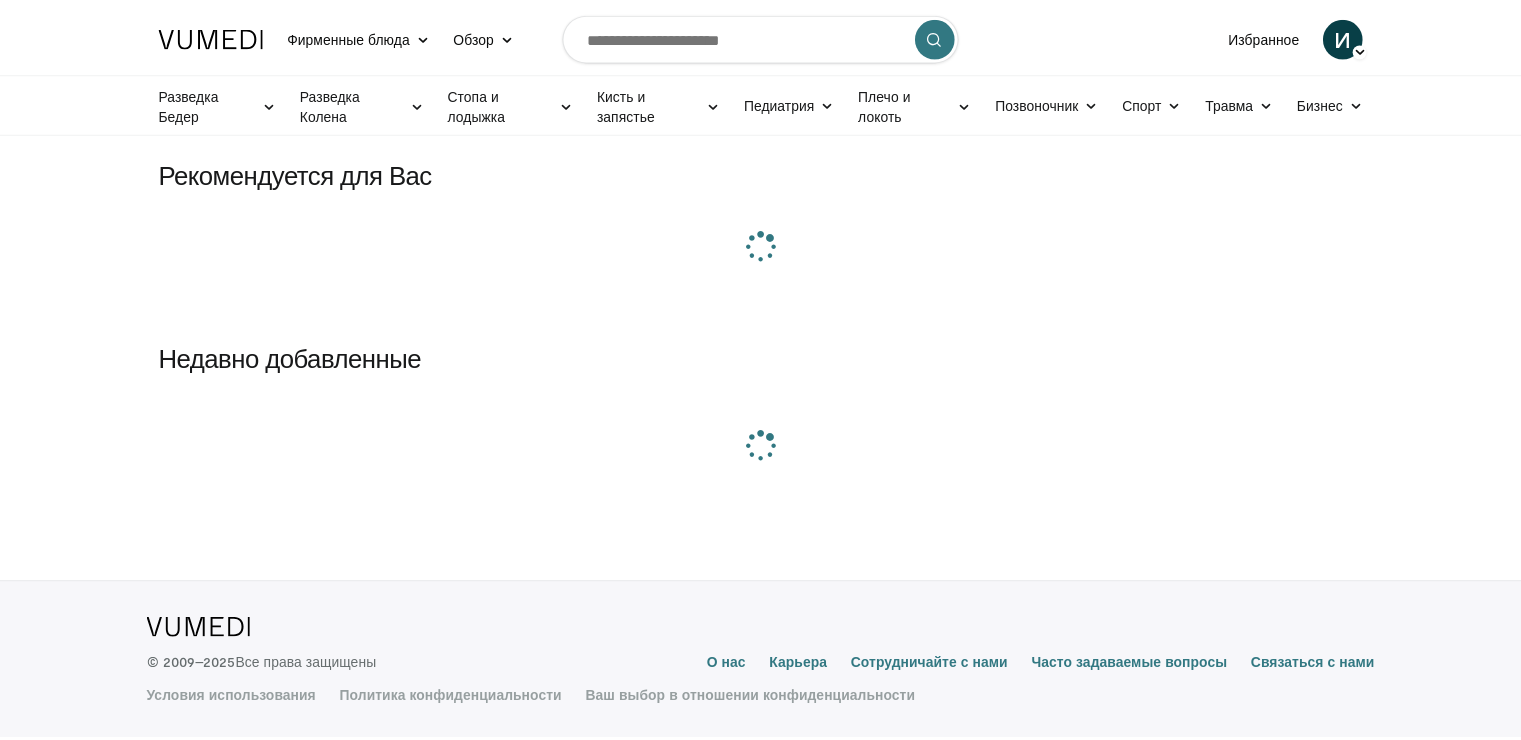 scroll, scrollTop: 0, scrollLeft: 0, axis: both 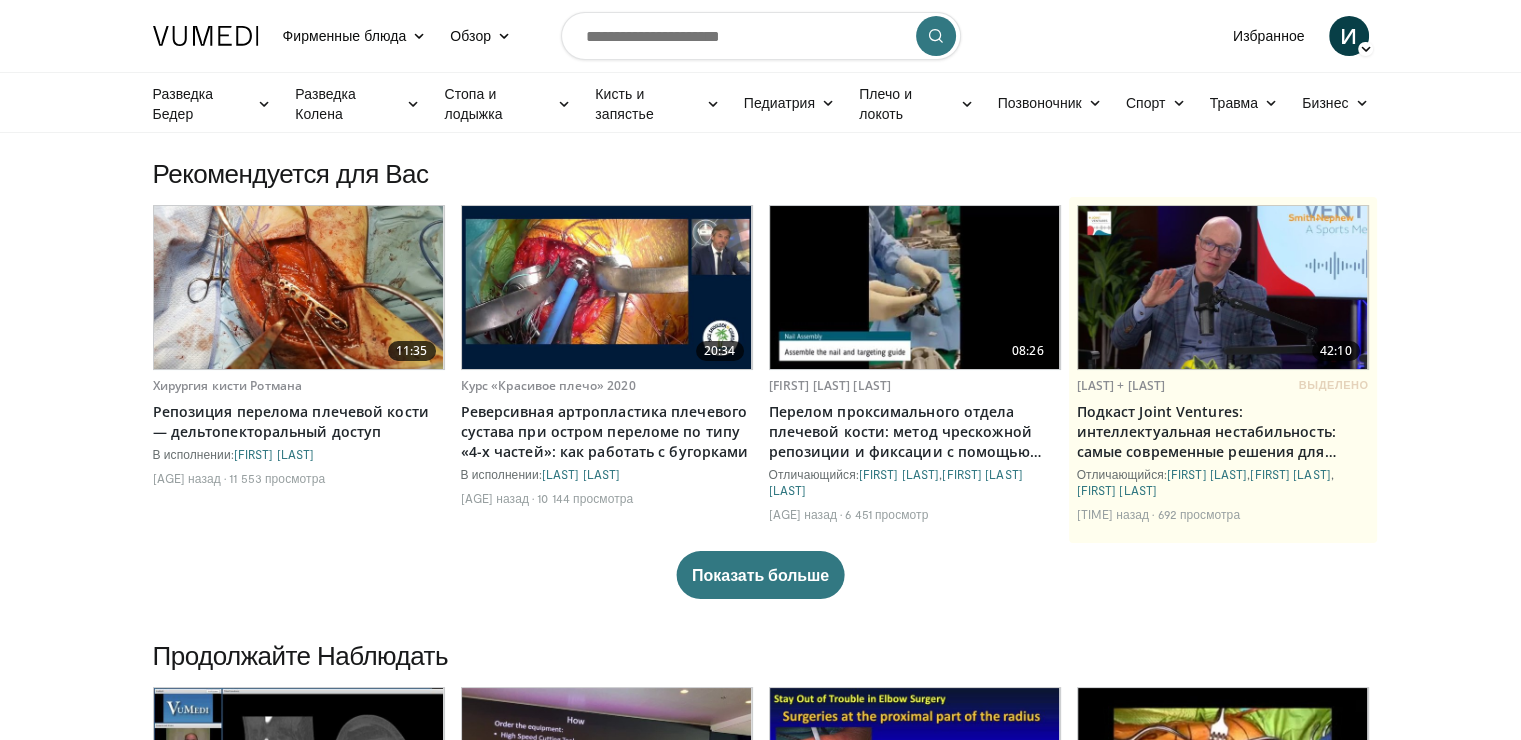click at bounding box center [299, 287] 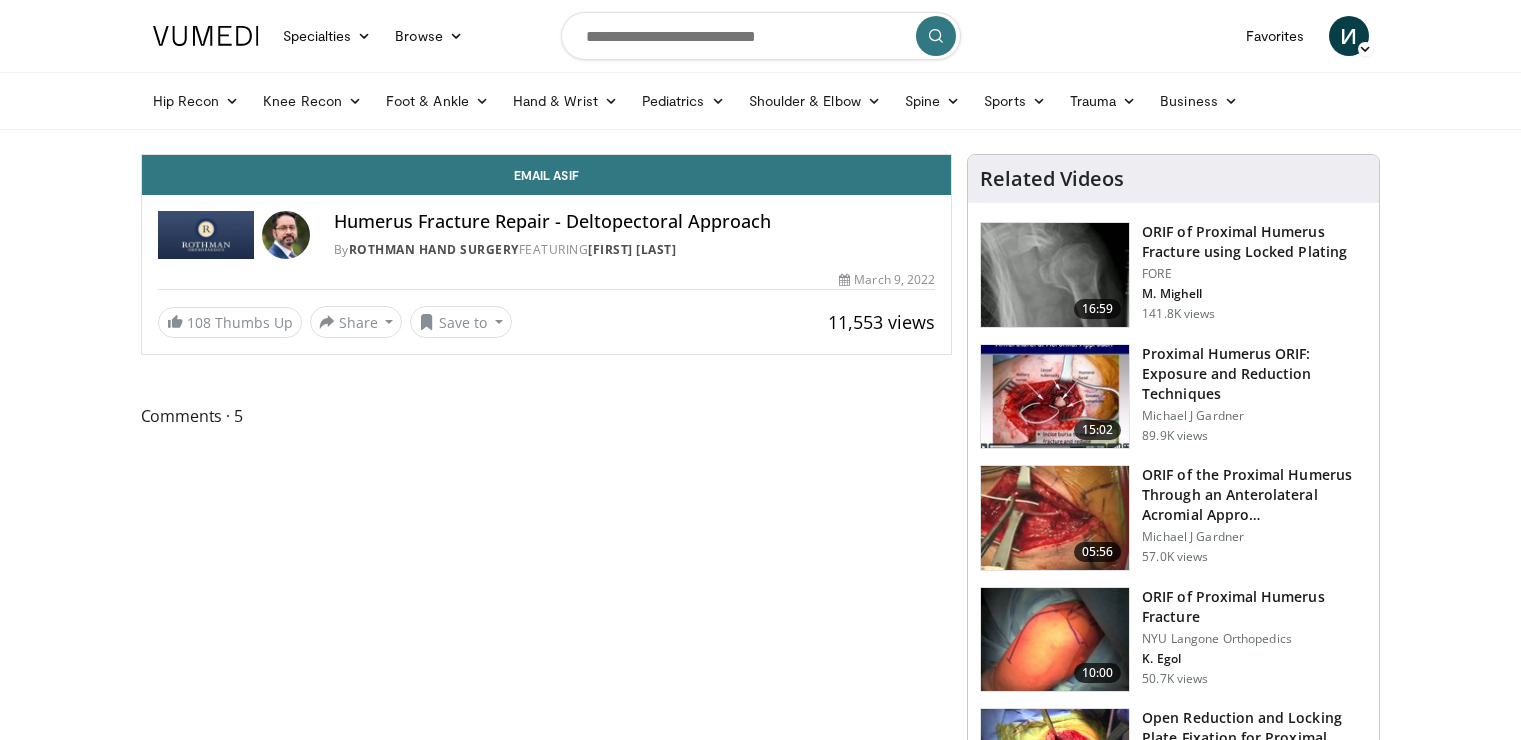 scroll, scrollTop: 0, scrollLeft: 0, axis: both 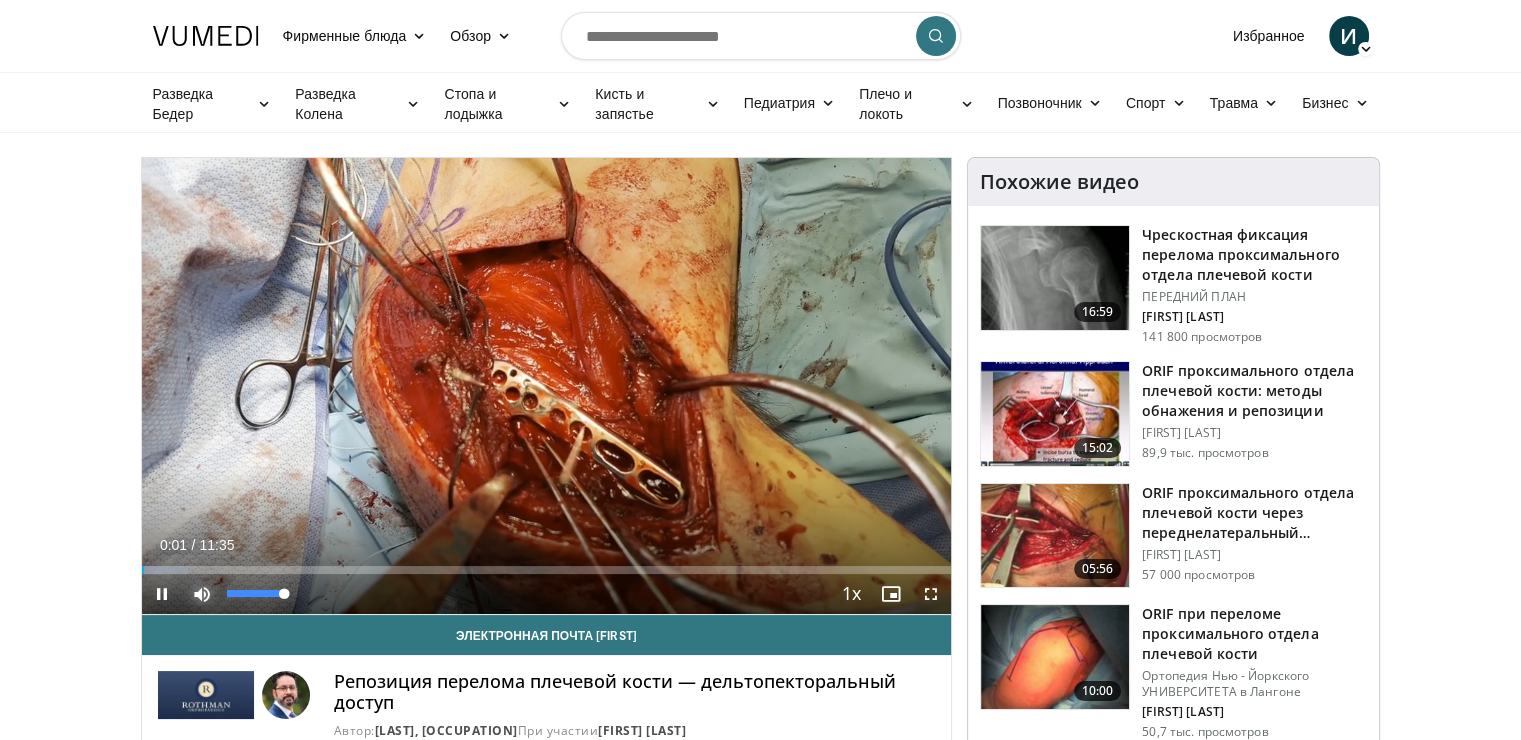 click at bounding box center (202, 594) 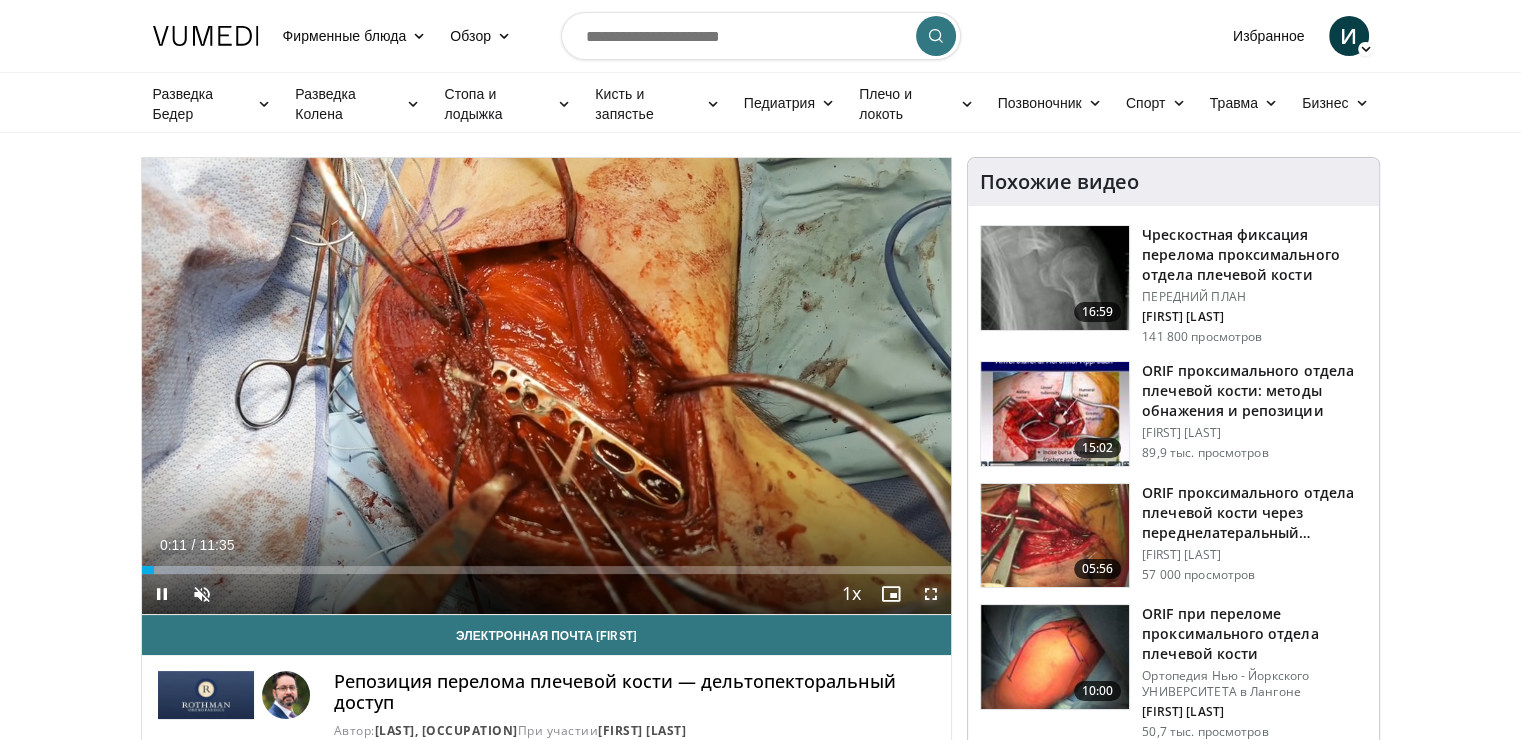 click at bounding box center (931, 594) 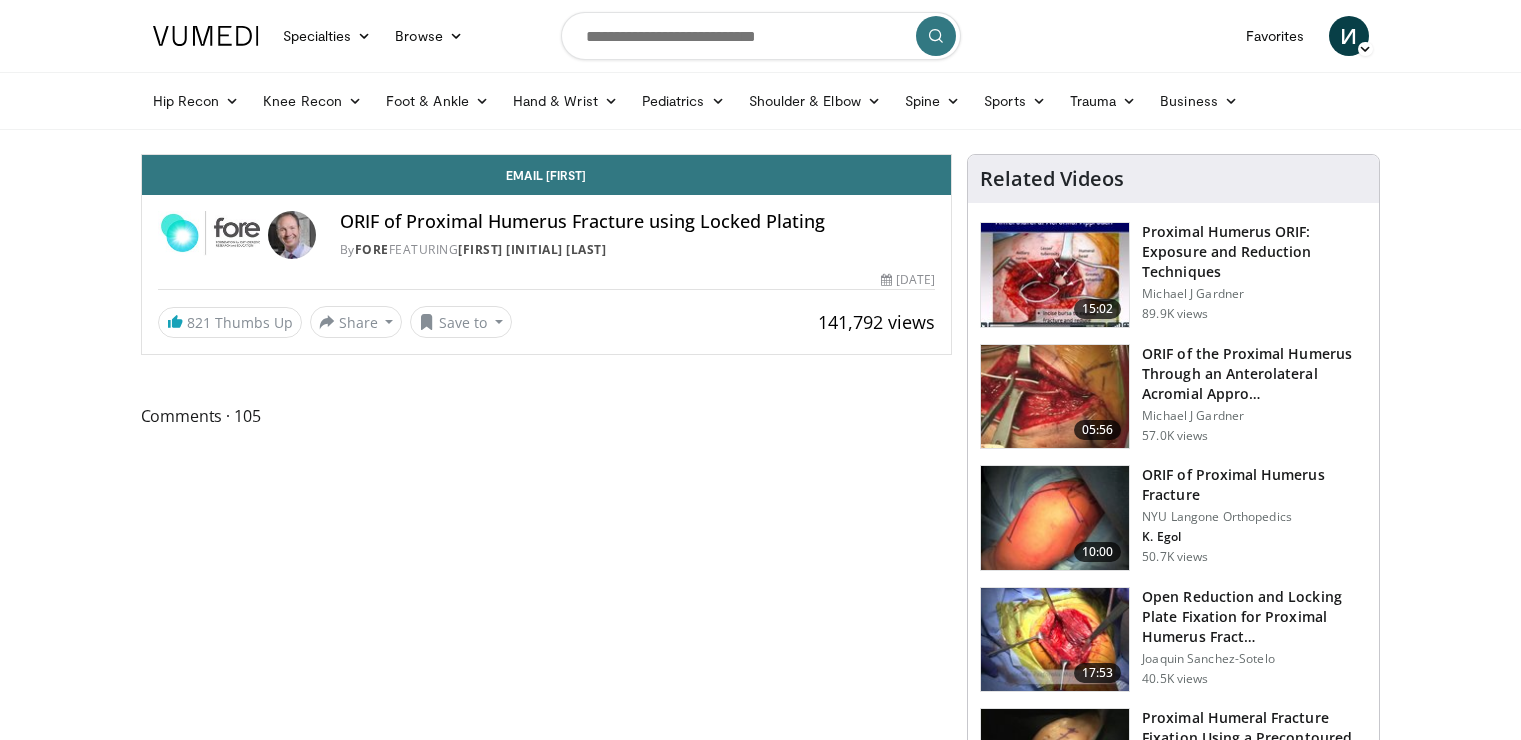 scroll, scrollTop: 0, scrollLeft: 0, axis: both 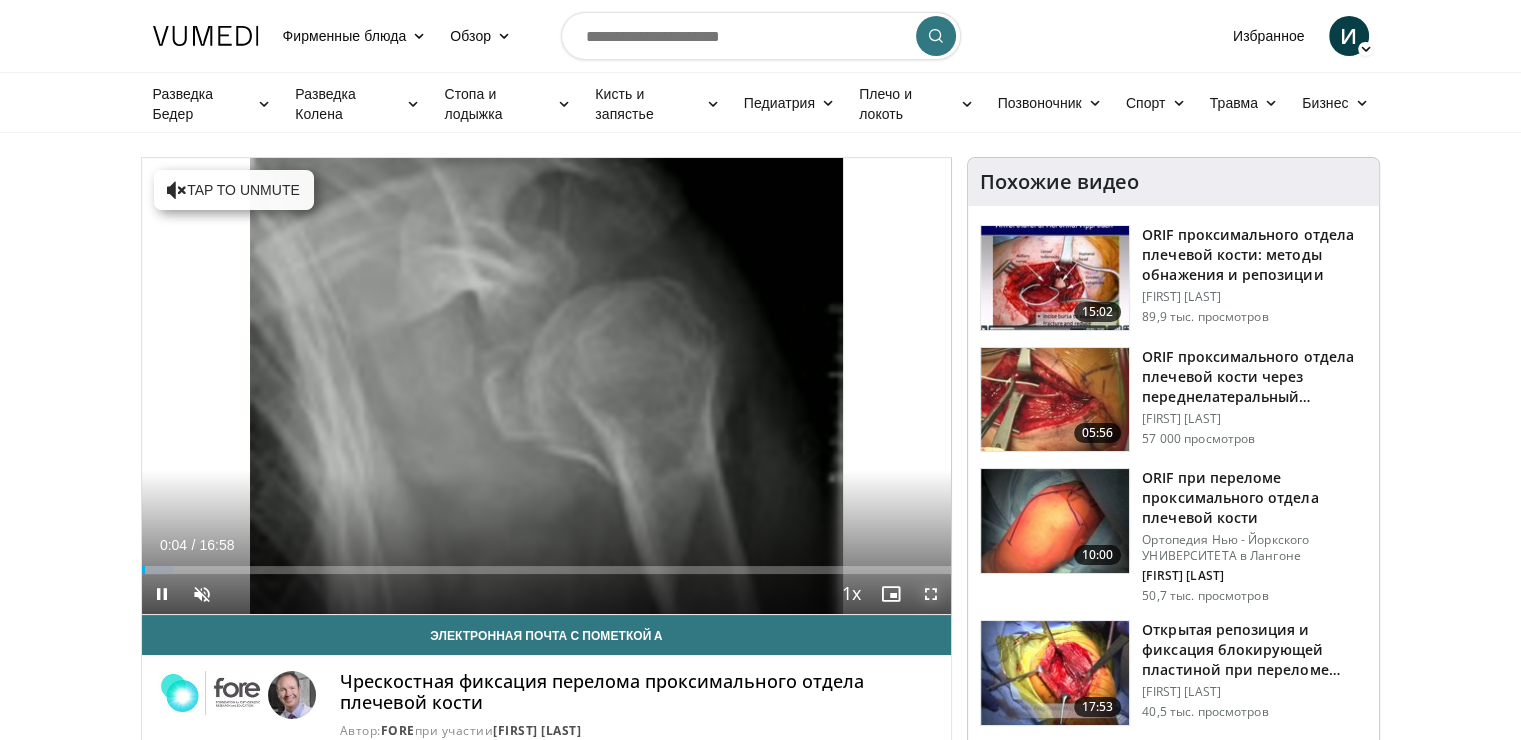click at bounding box center [931, 594] 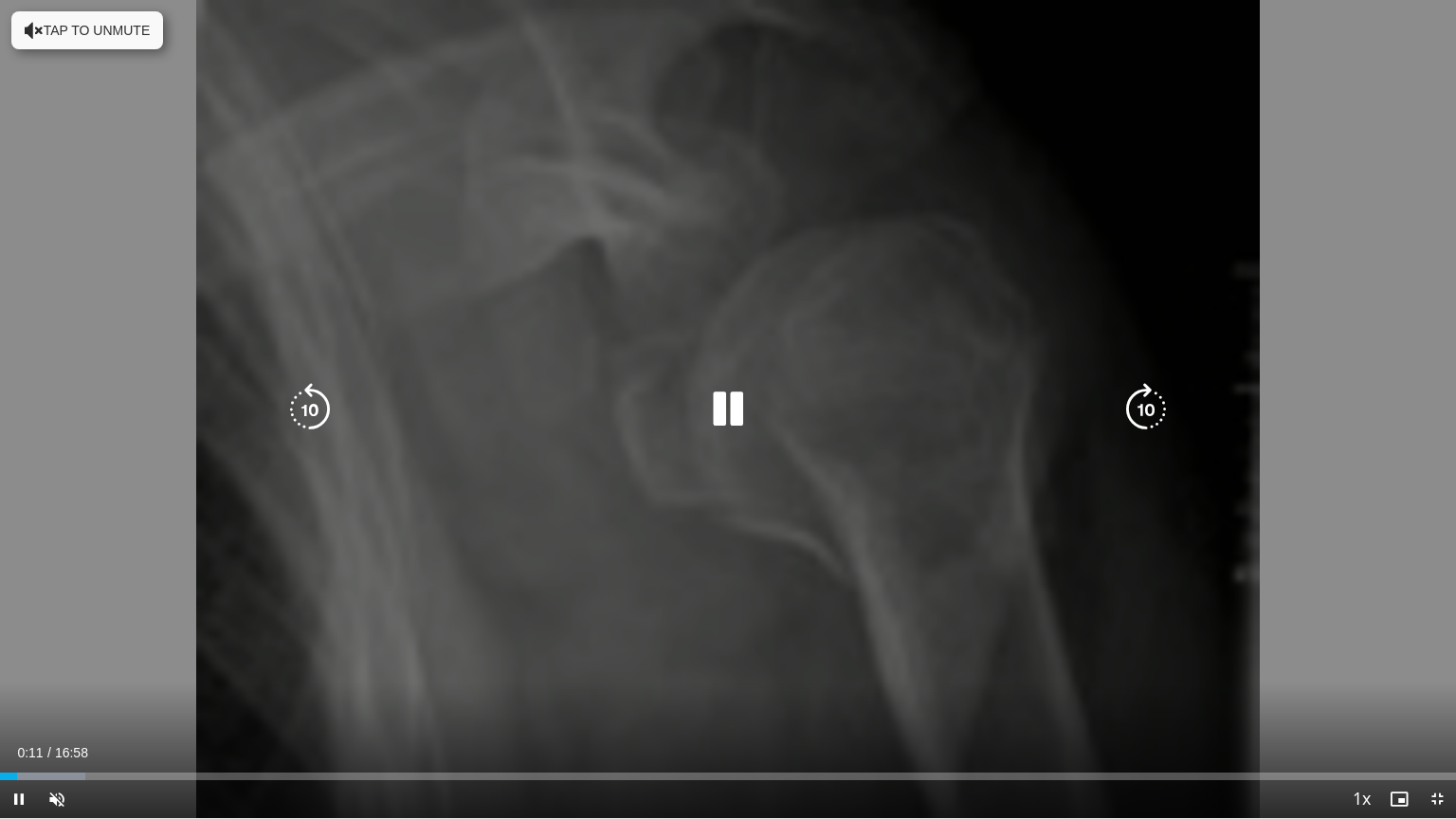click at bounding box center [1146, 410] 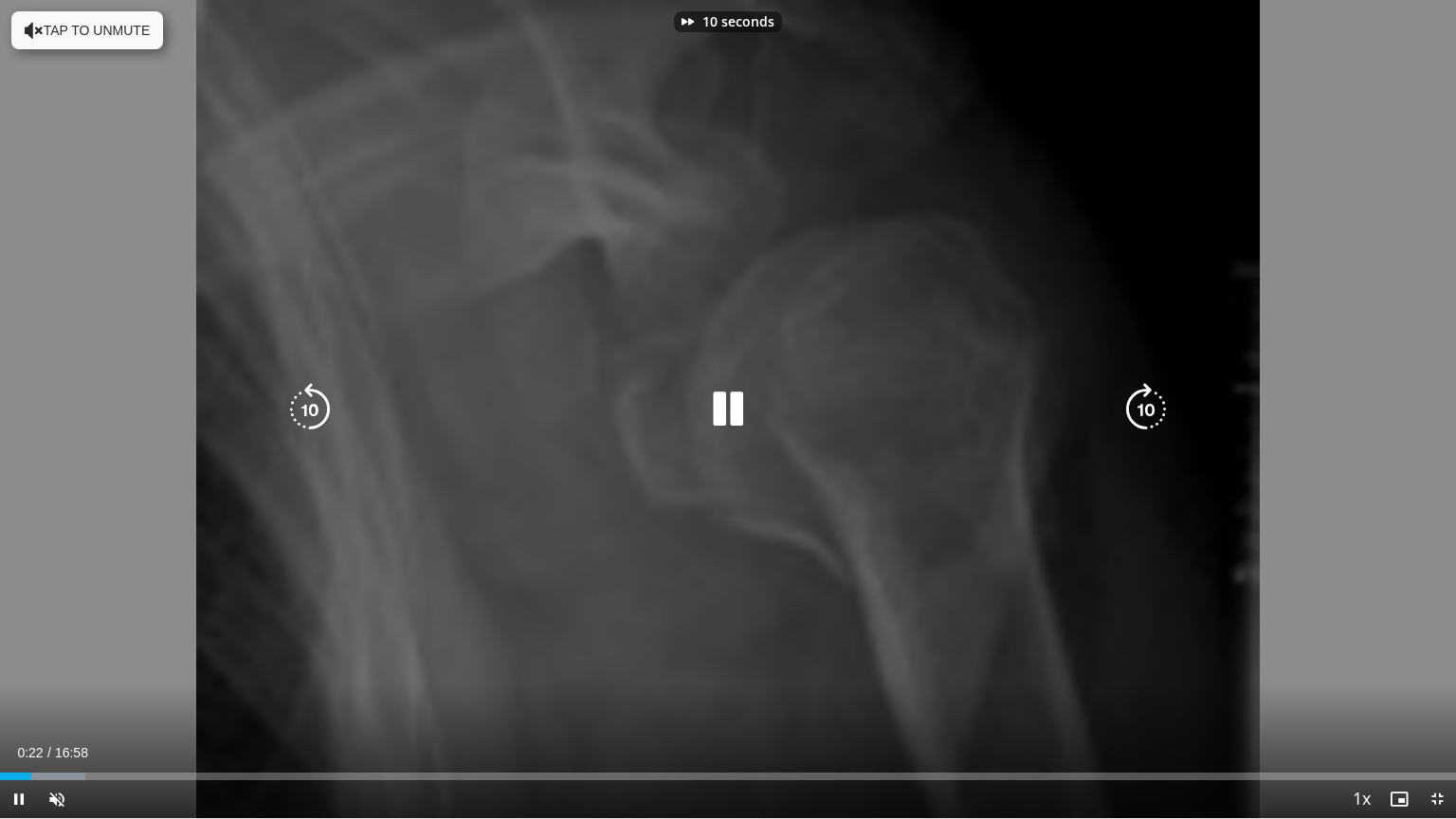 click at bounding box center (1146, 410) 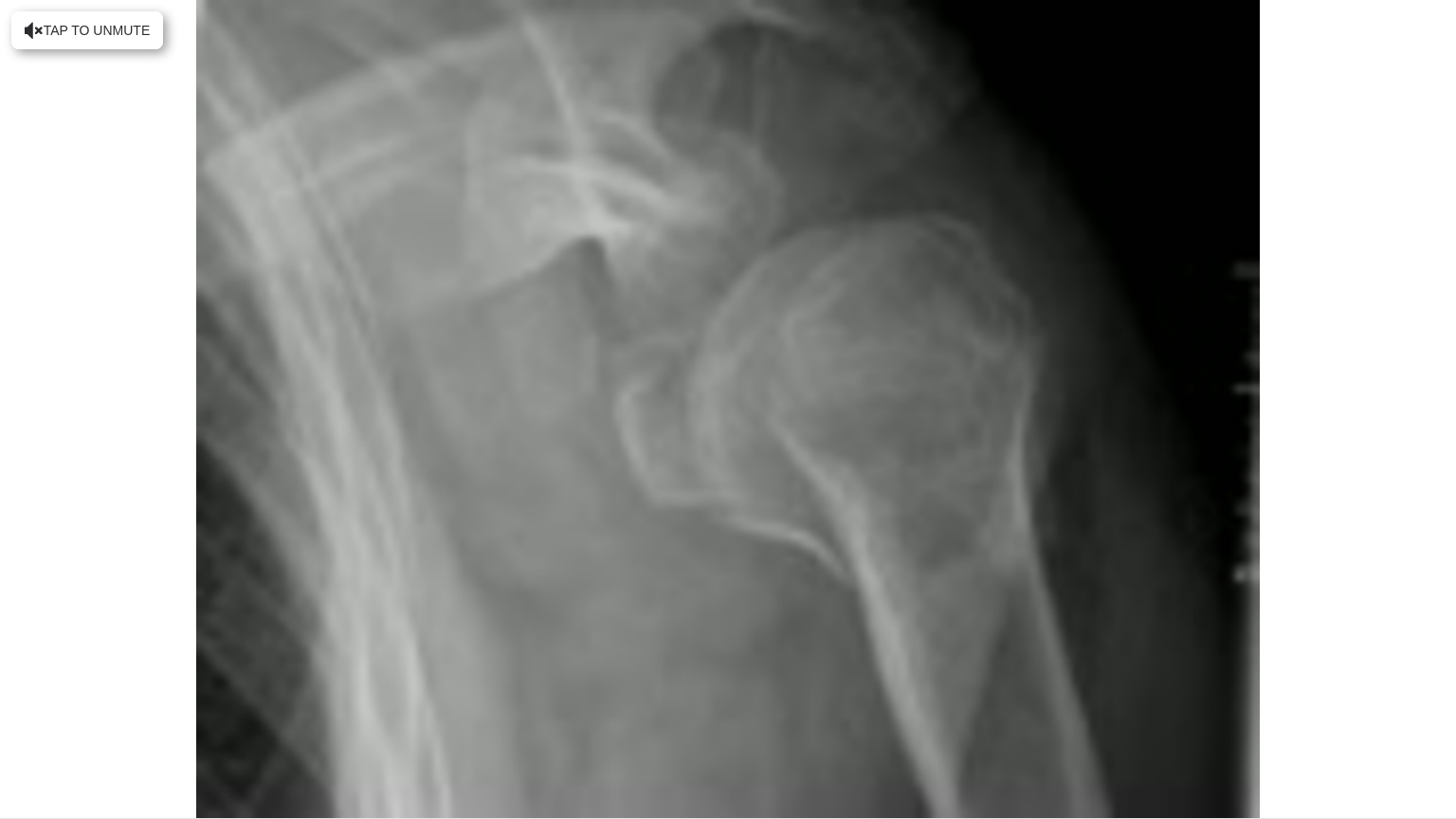 click on "20 seconds
Tap to unmute" at bounding box center [728, 409] 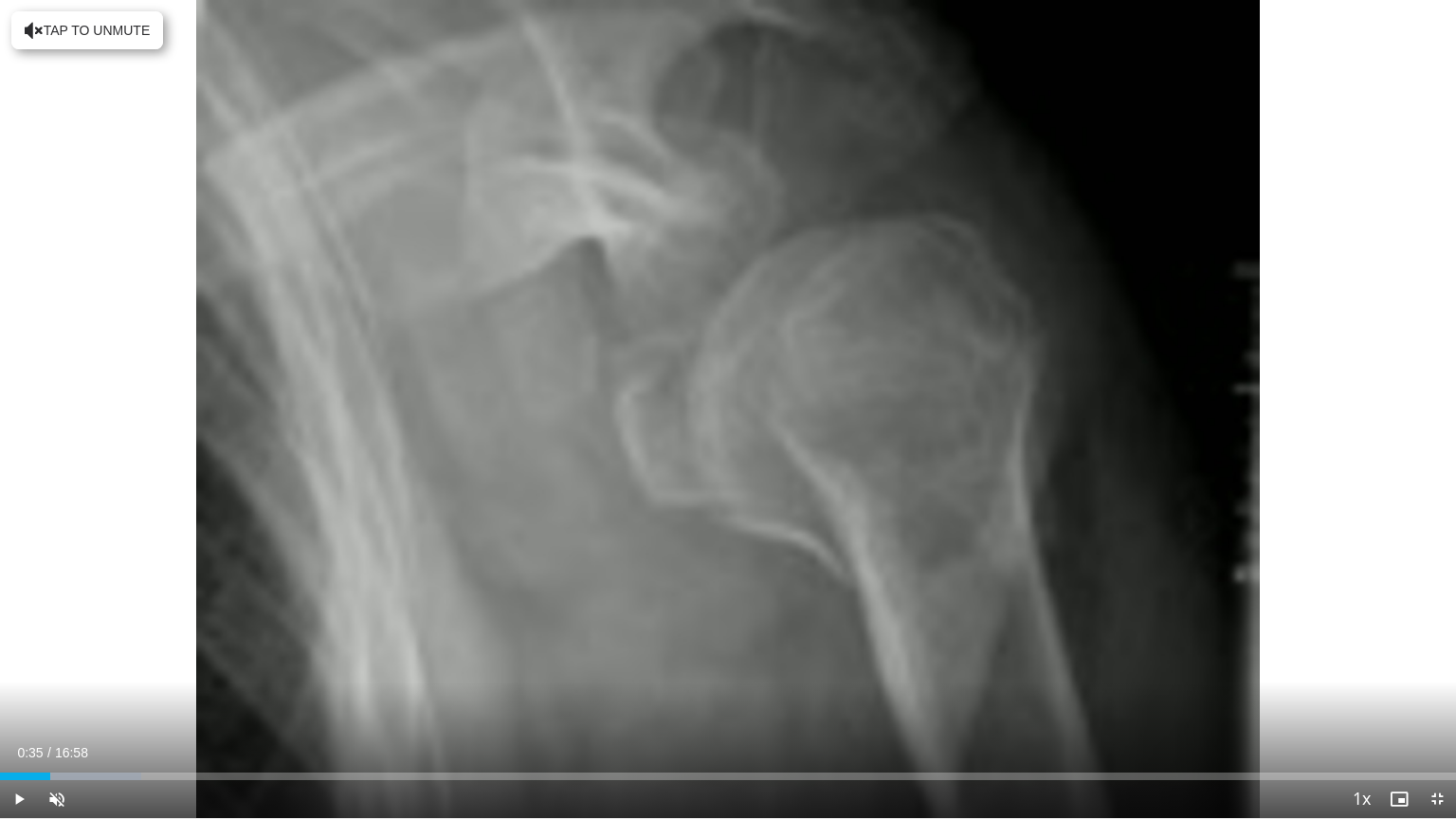 click on "20 seconds
Tap to unmute" at bounding box center [728, 409] 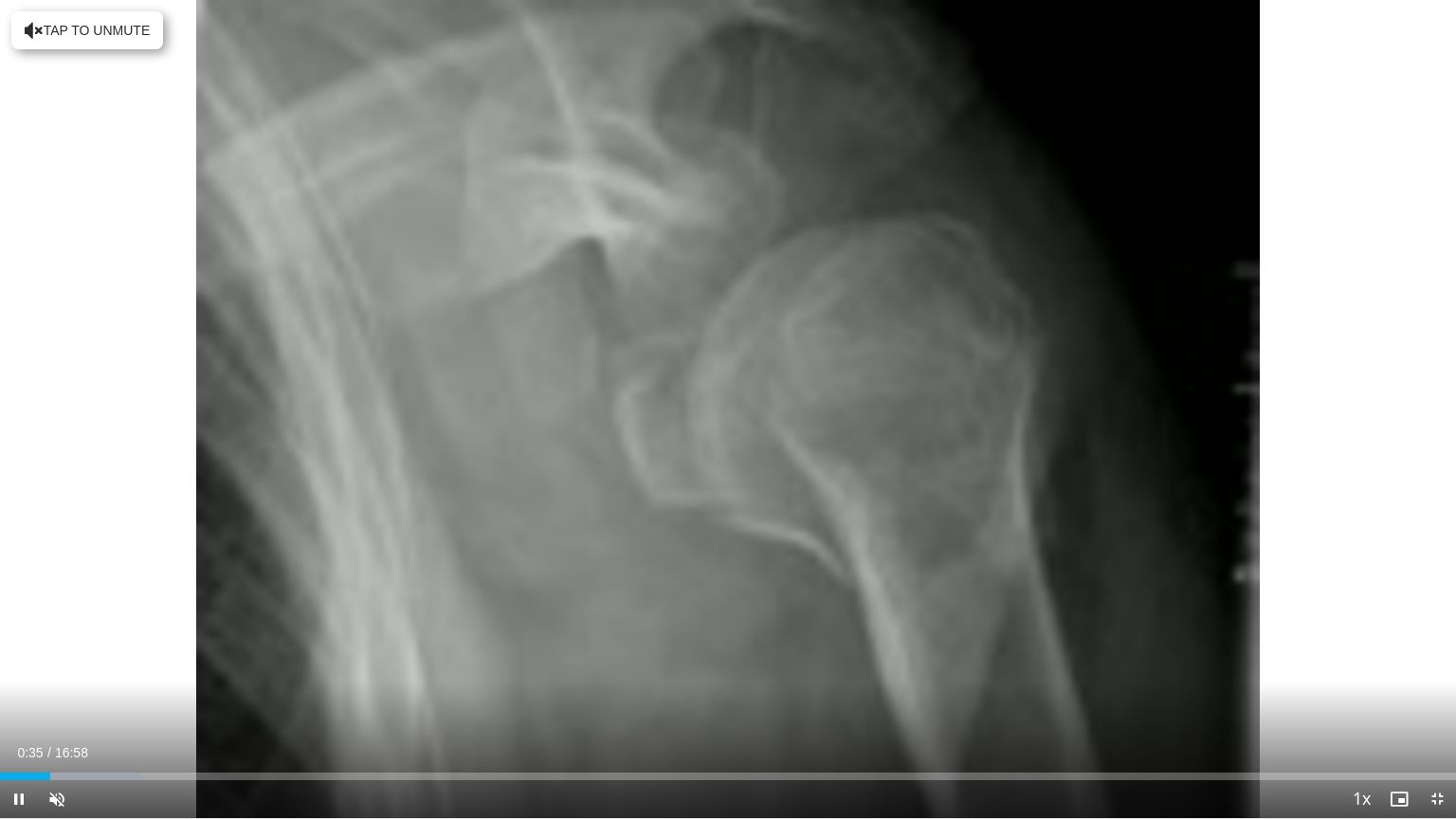 click on "20 seconds
Tap to unmute" at bounding box center [728, 409] 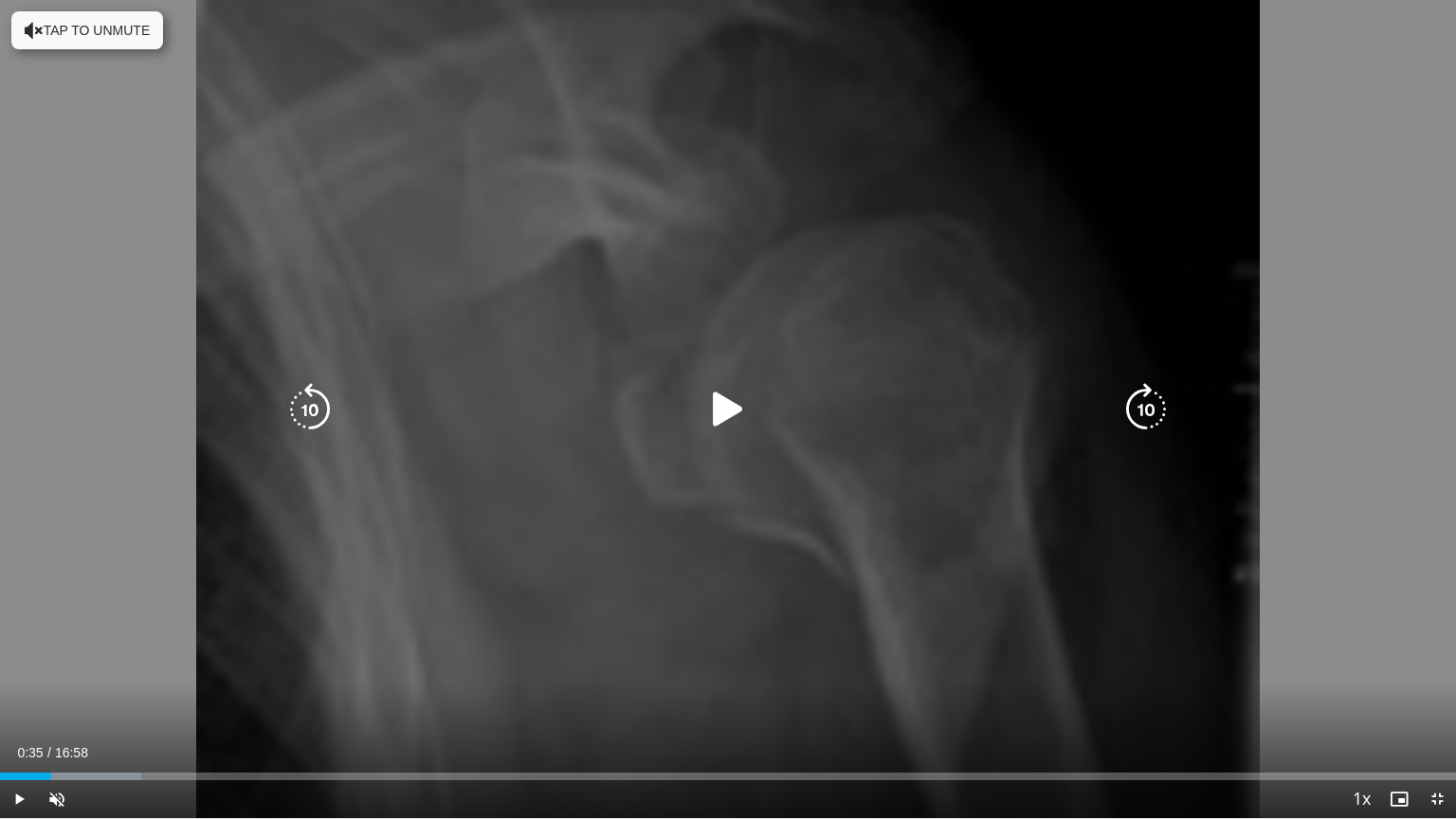 click at bounding box center [1146, 410] 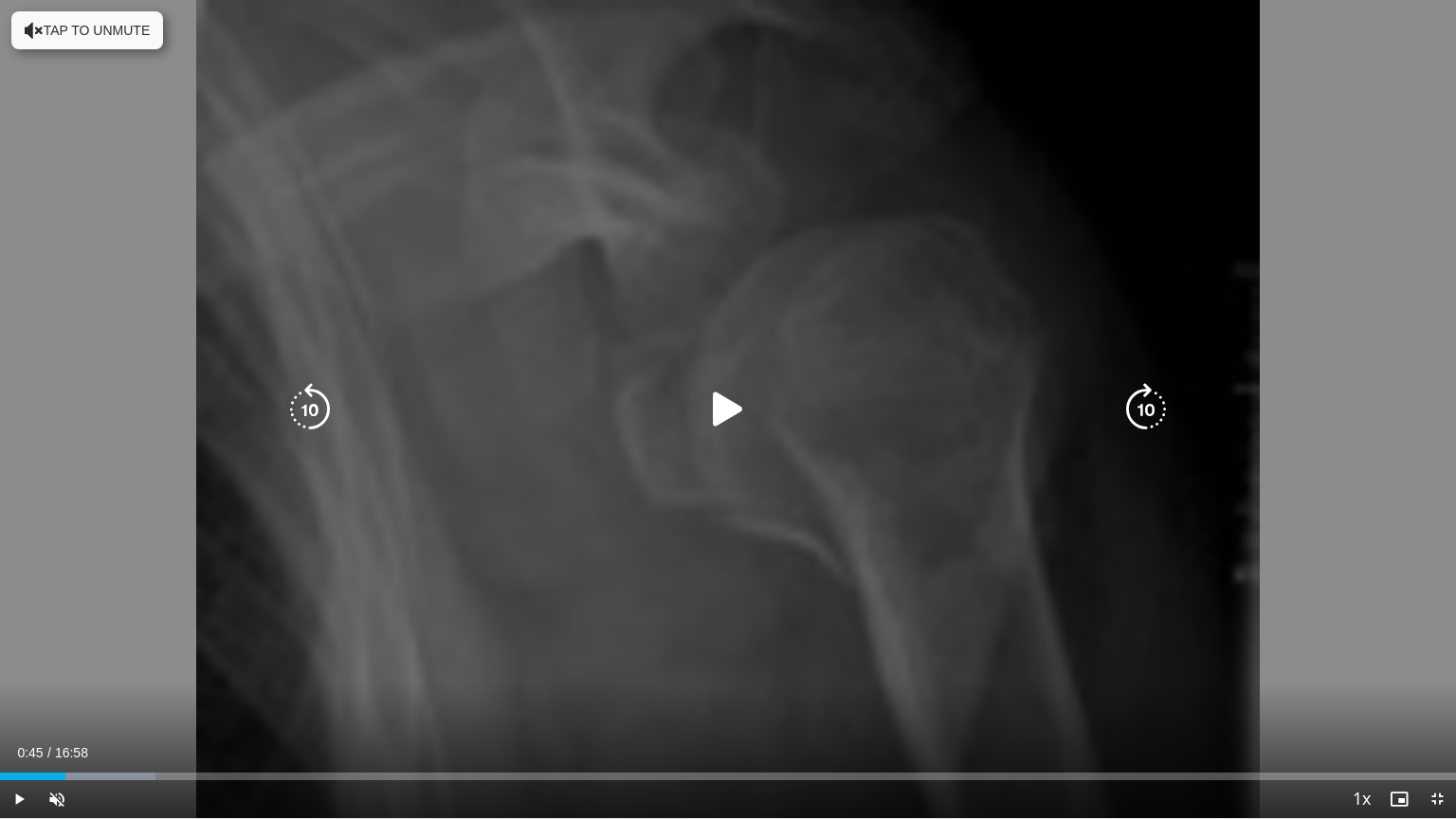 click at bounding box center [728, 410] 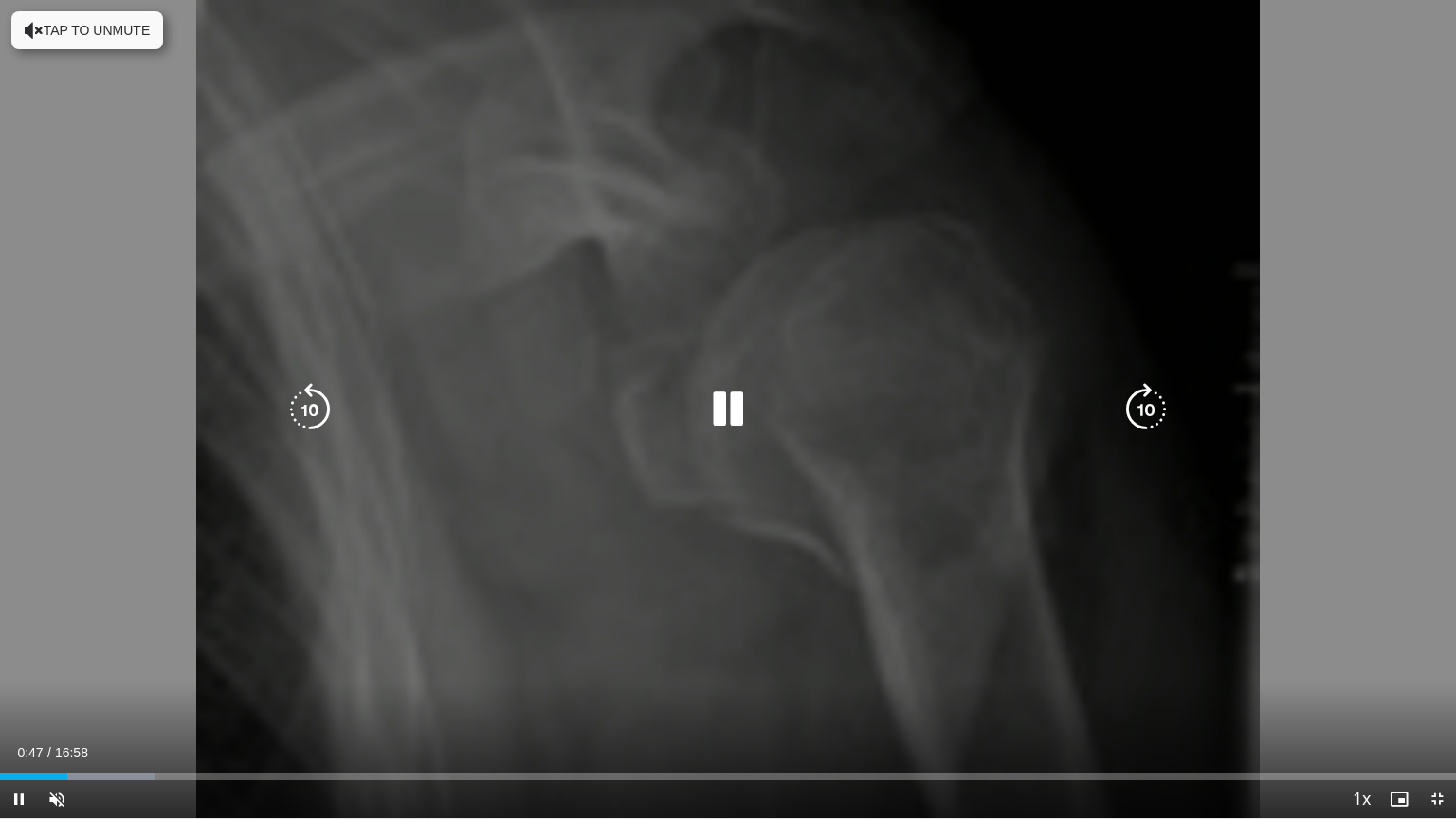 click at bounding box center [1146, 410] 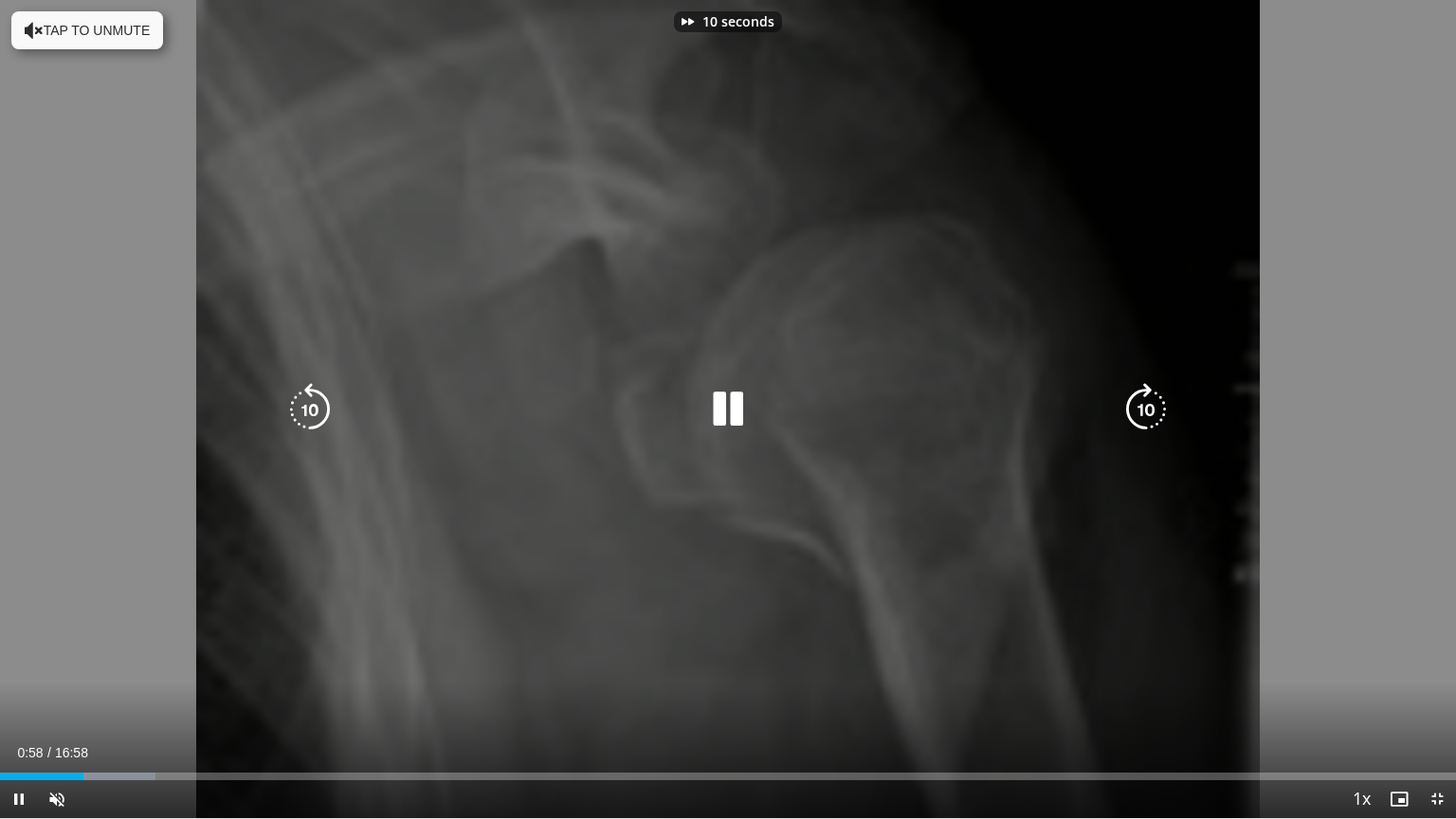 click at bounding box center [1146, 410] 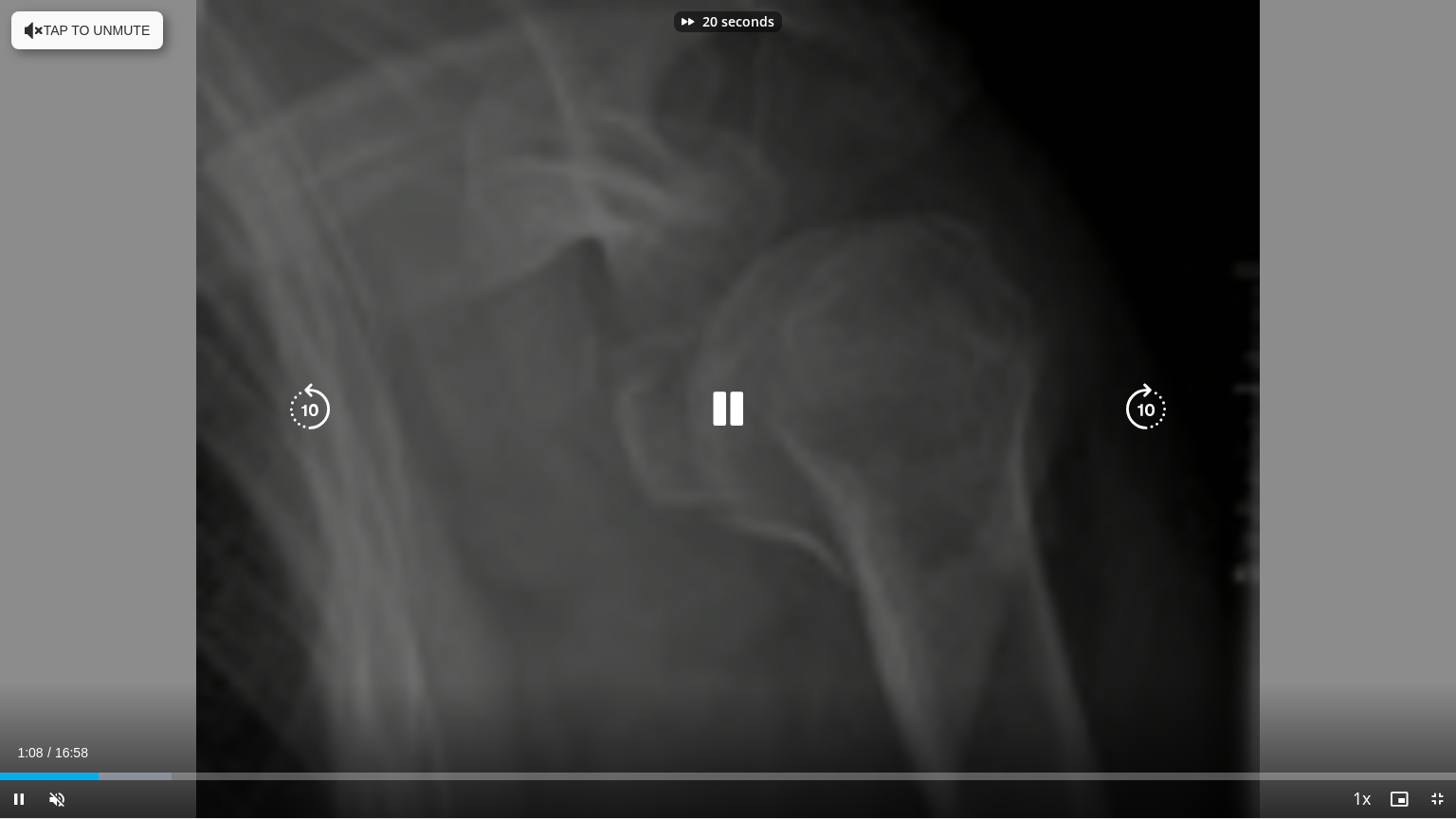click at bounding box center (1146, 410) 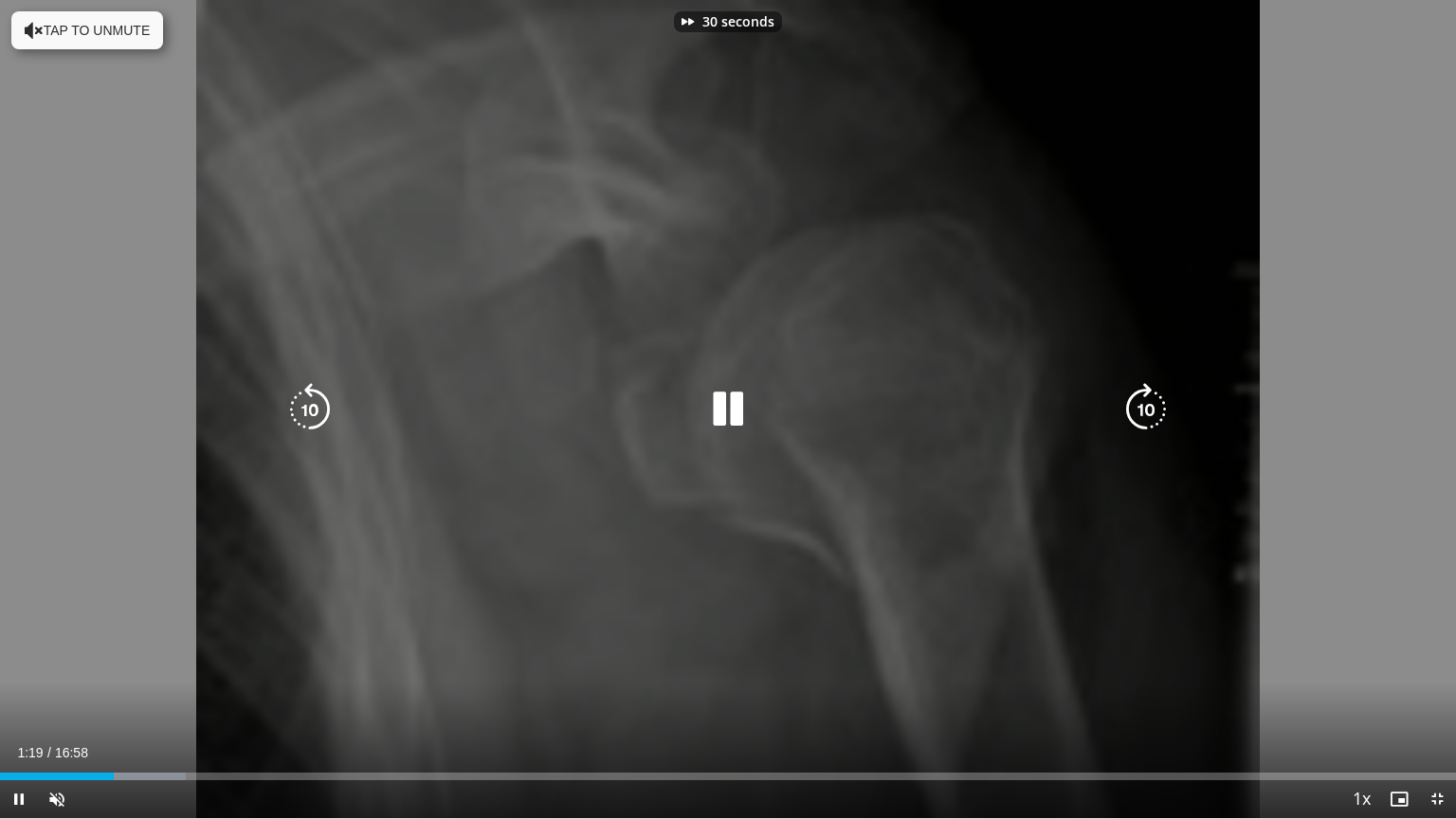 click at bounding box center (1146, 410) 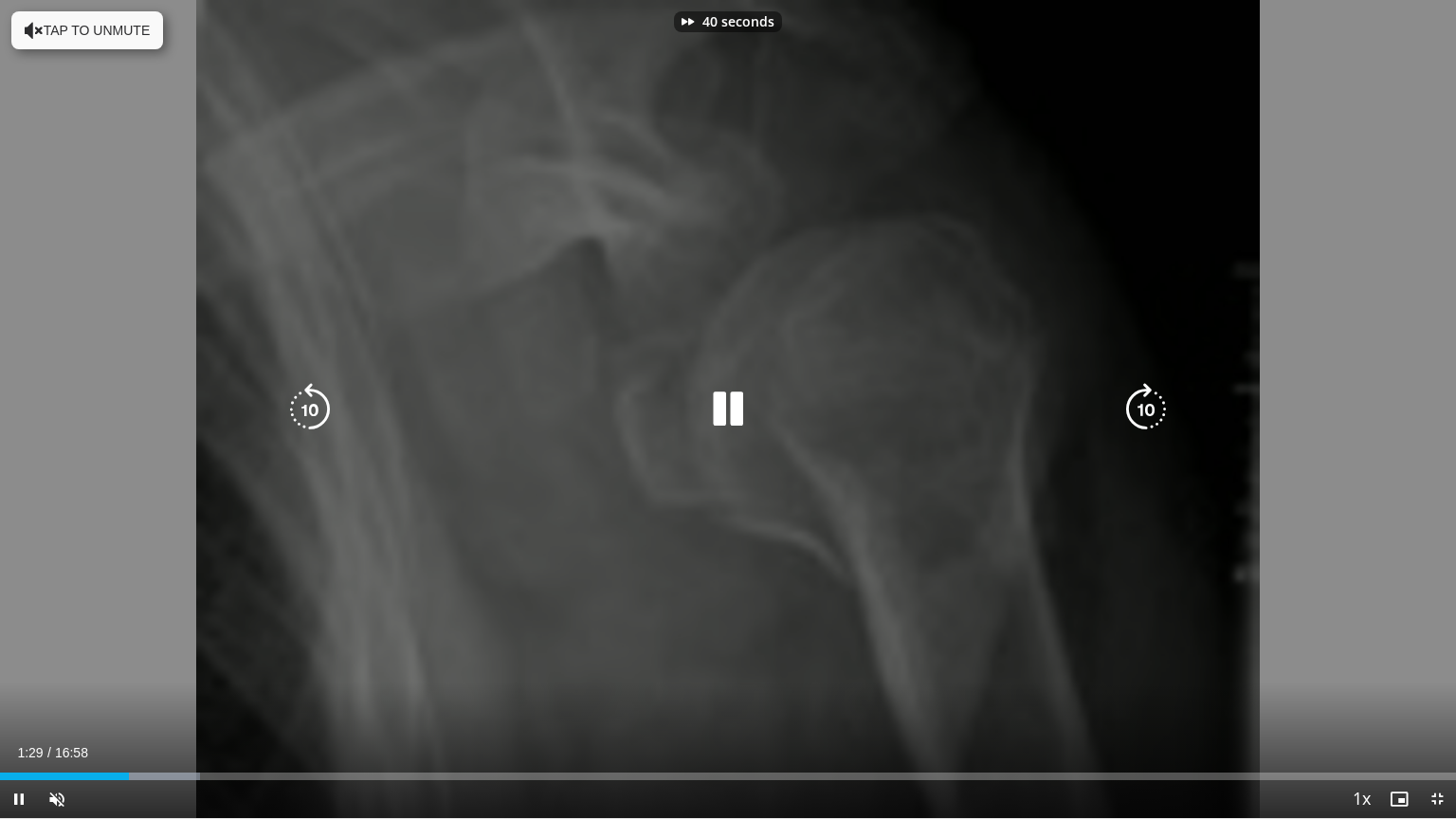 click at bounding box center [1146, 410] 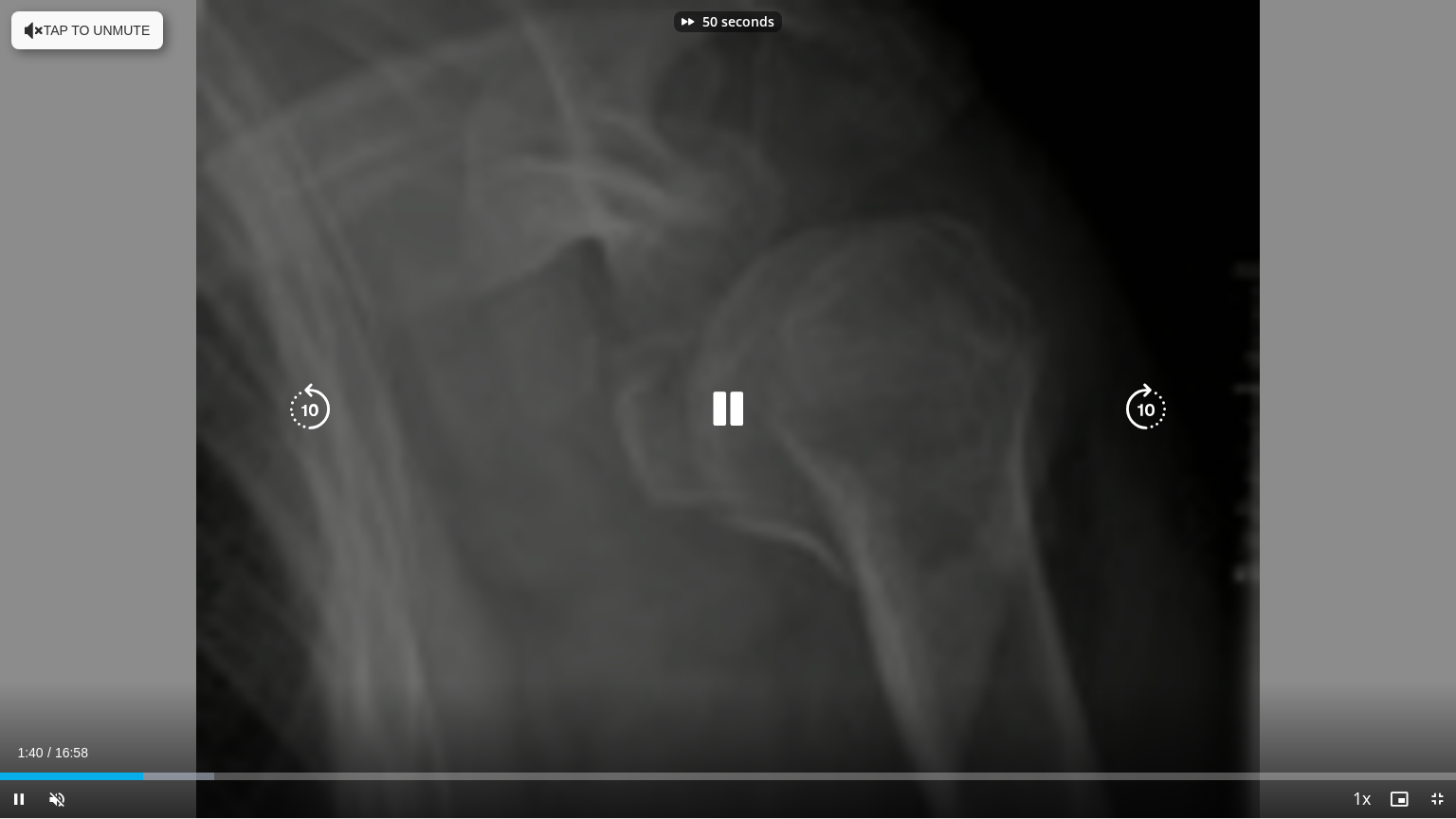 click at bounding box center (1146, 410) 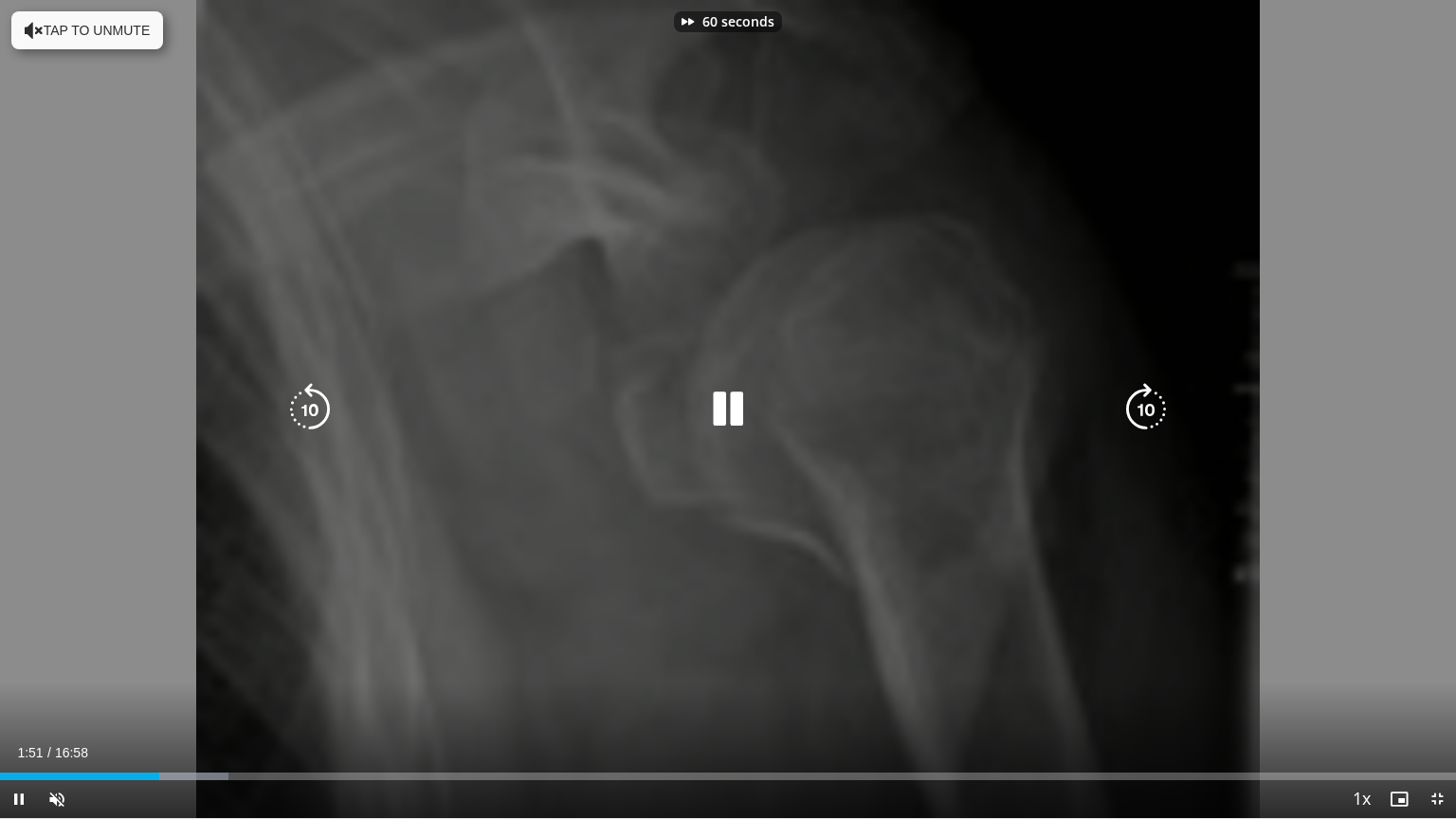 click at bounding box center (1146, 410) 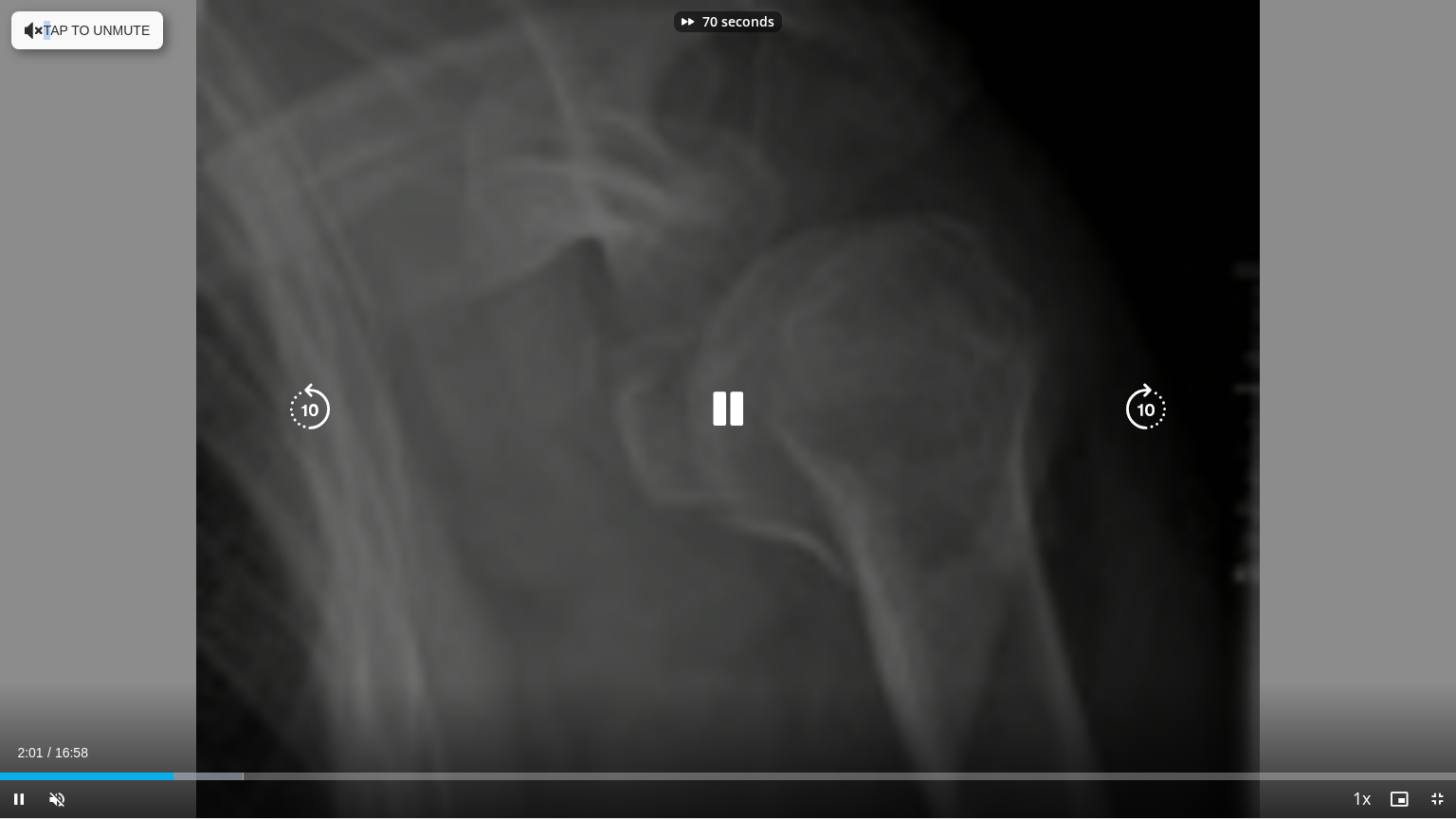 click at bounding box center (1146, 410) 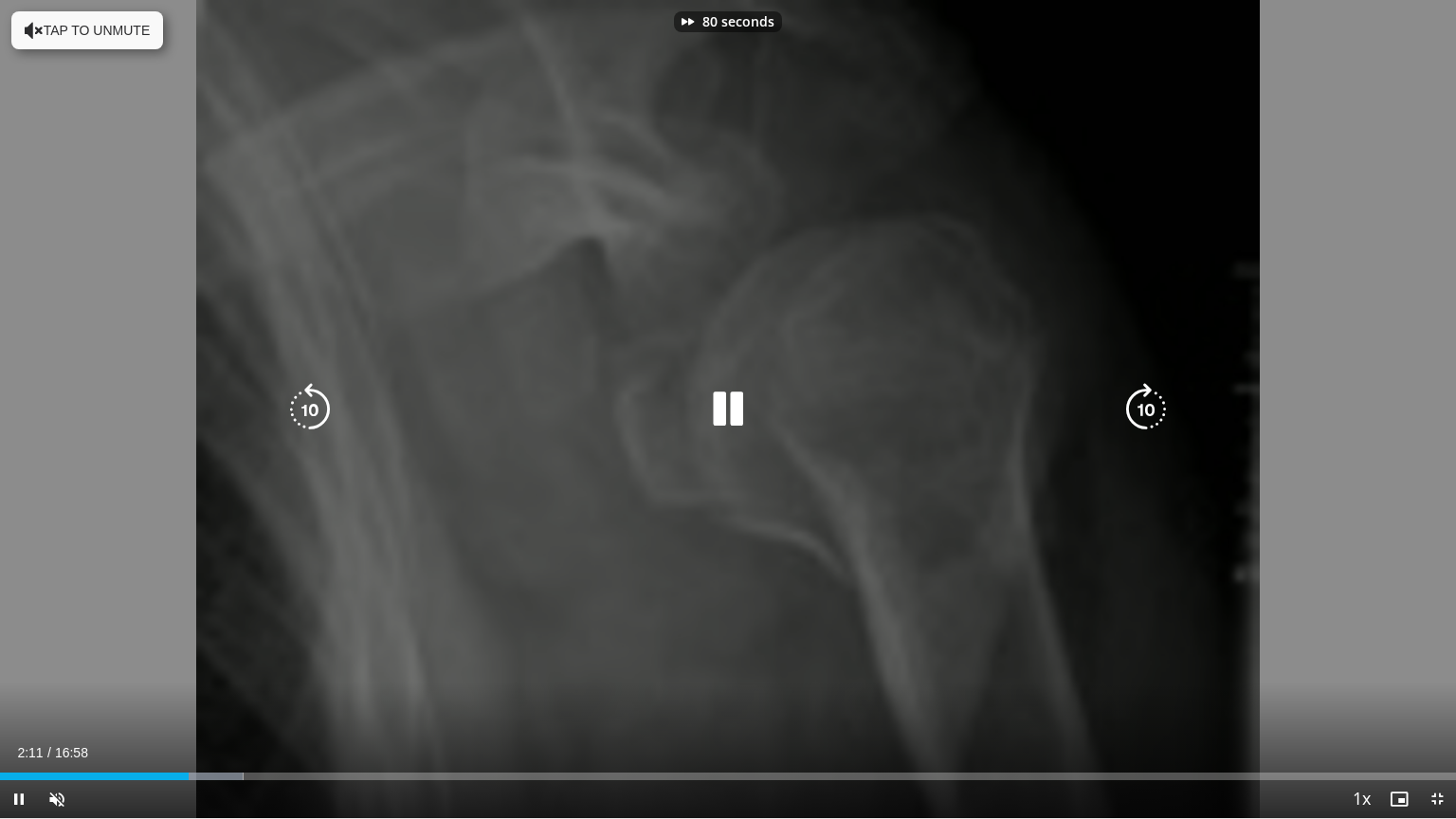 click at bounding box center [1146, 410] 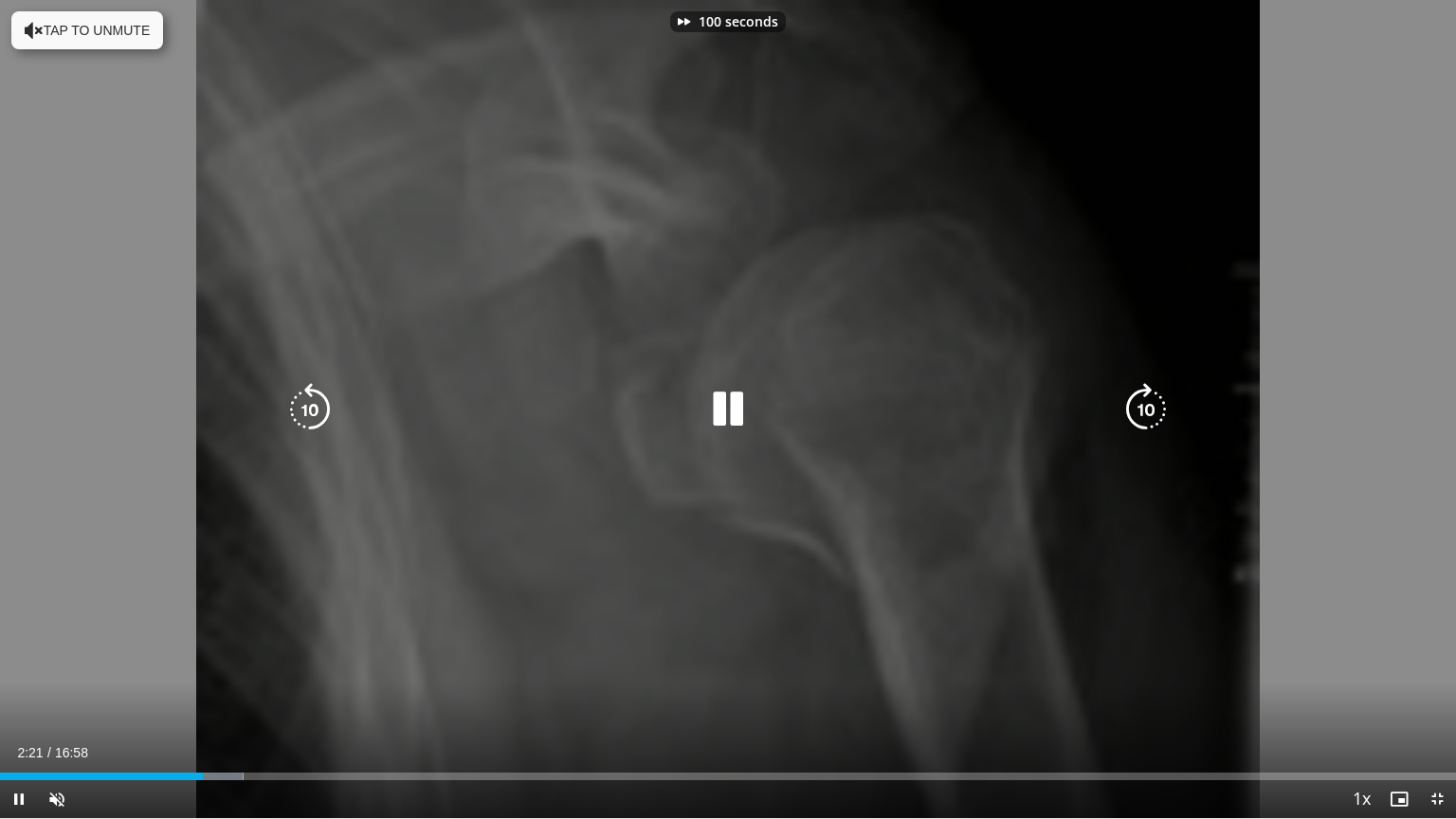 click at bounding box center (1146, 410) 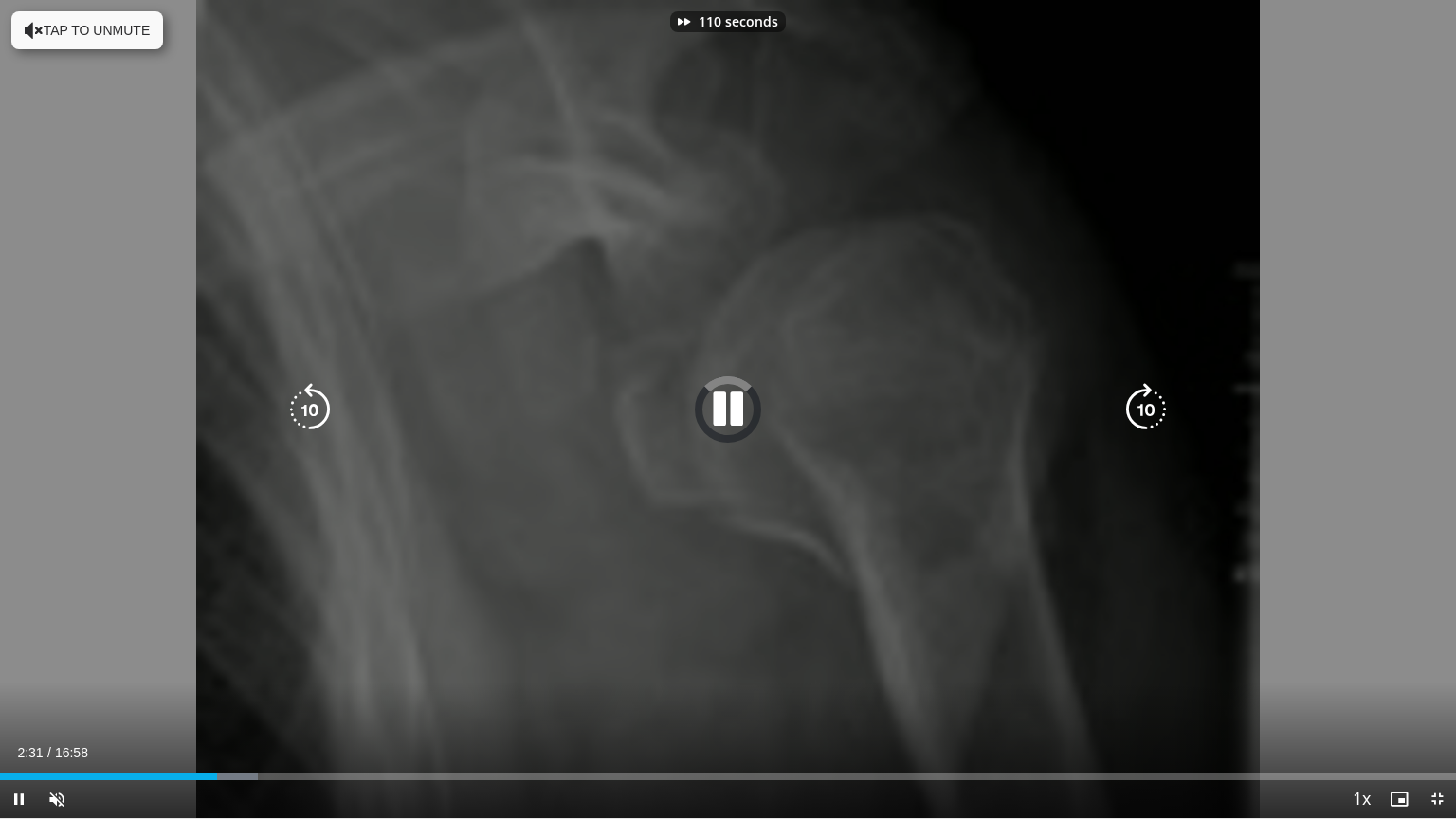 click at bounding box center (1146, 410) 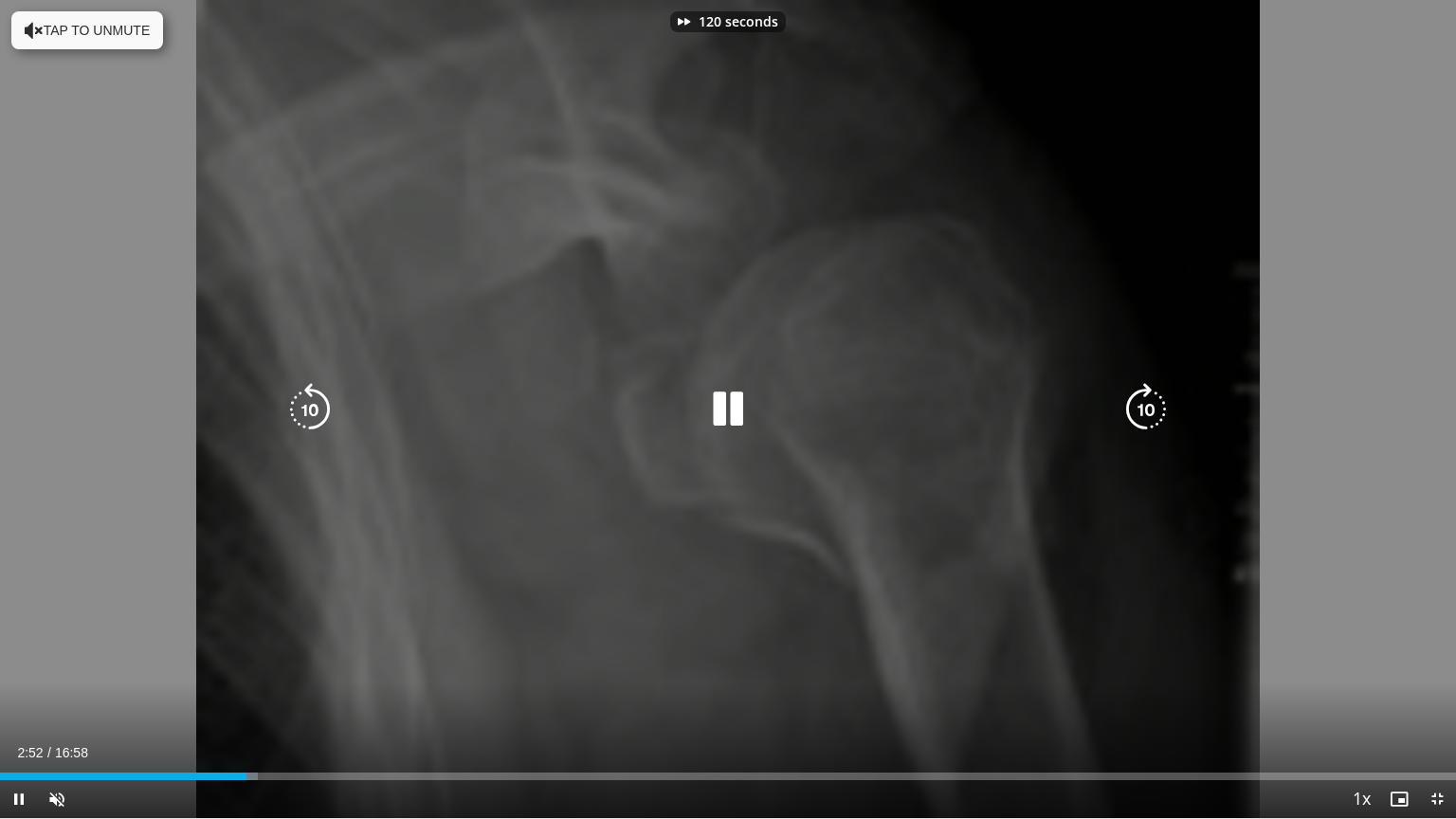 click at bounding box center (1146, 410) 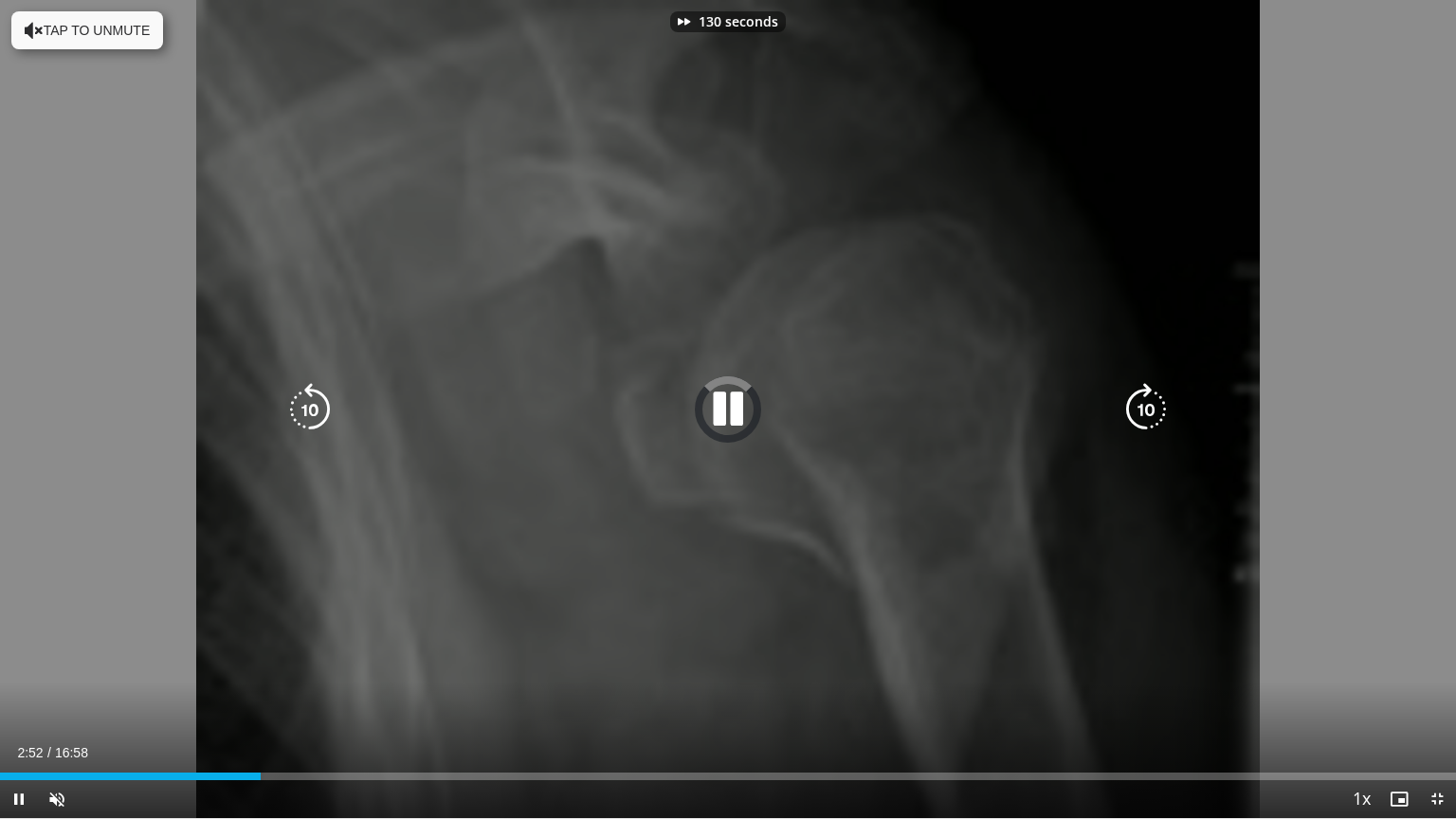 click at bounding box center (1146, 410) 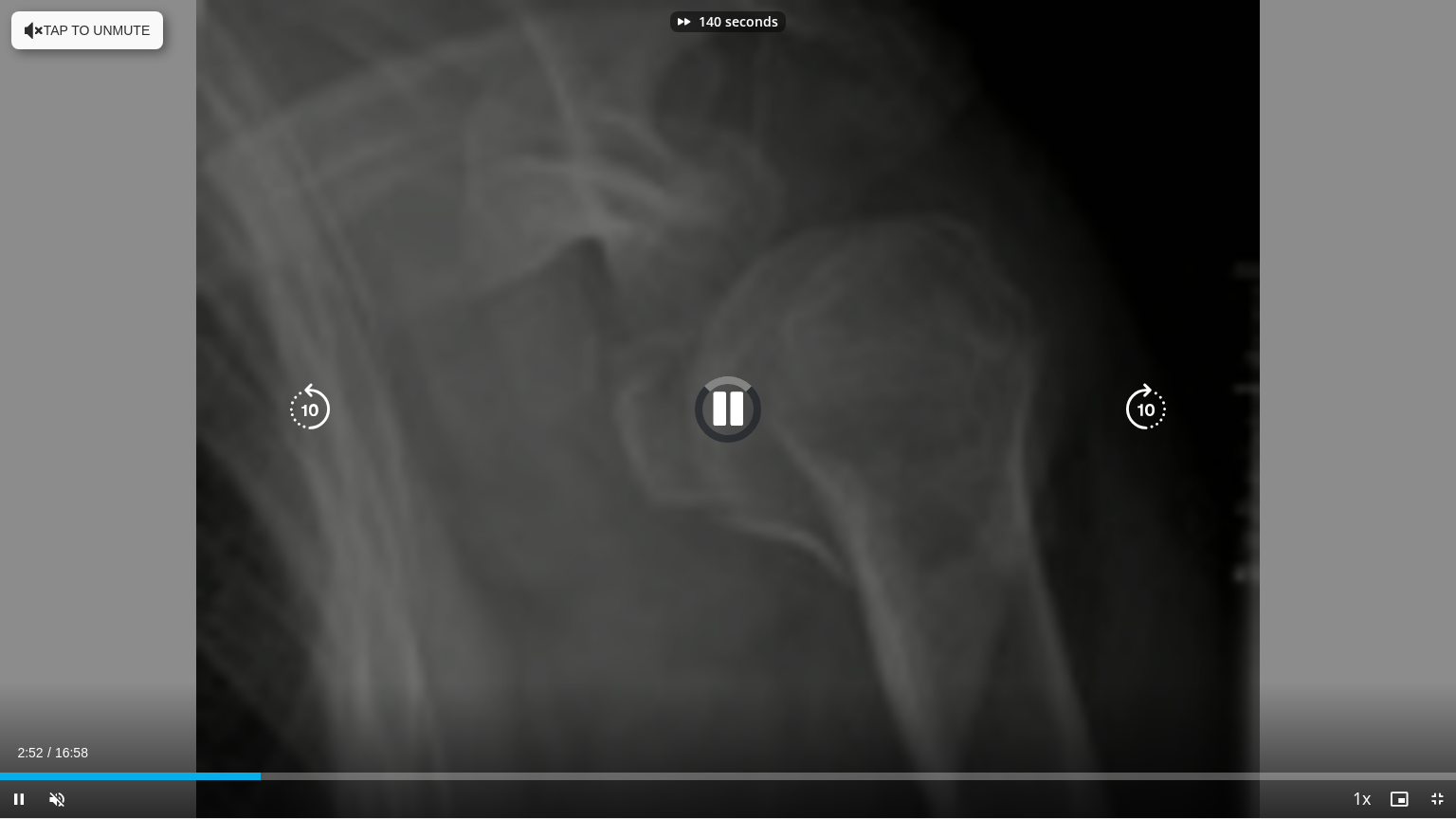 click at bounding box center (1146, 410) 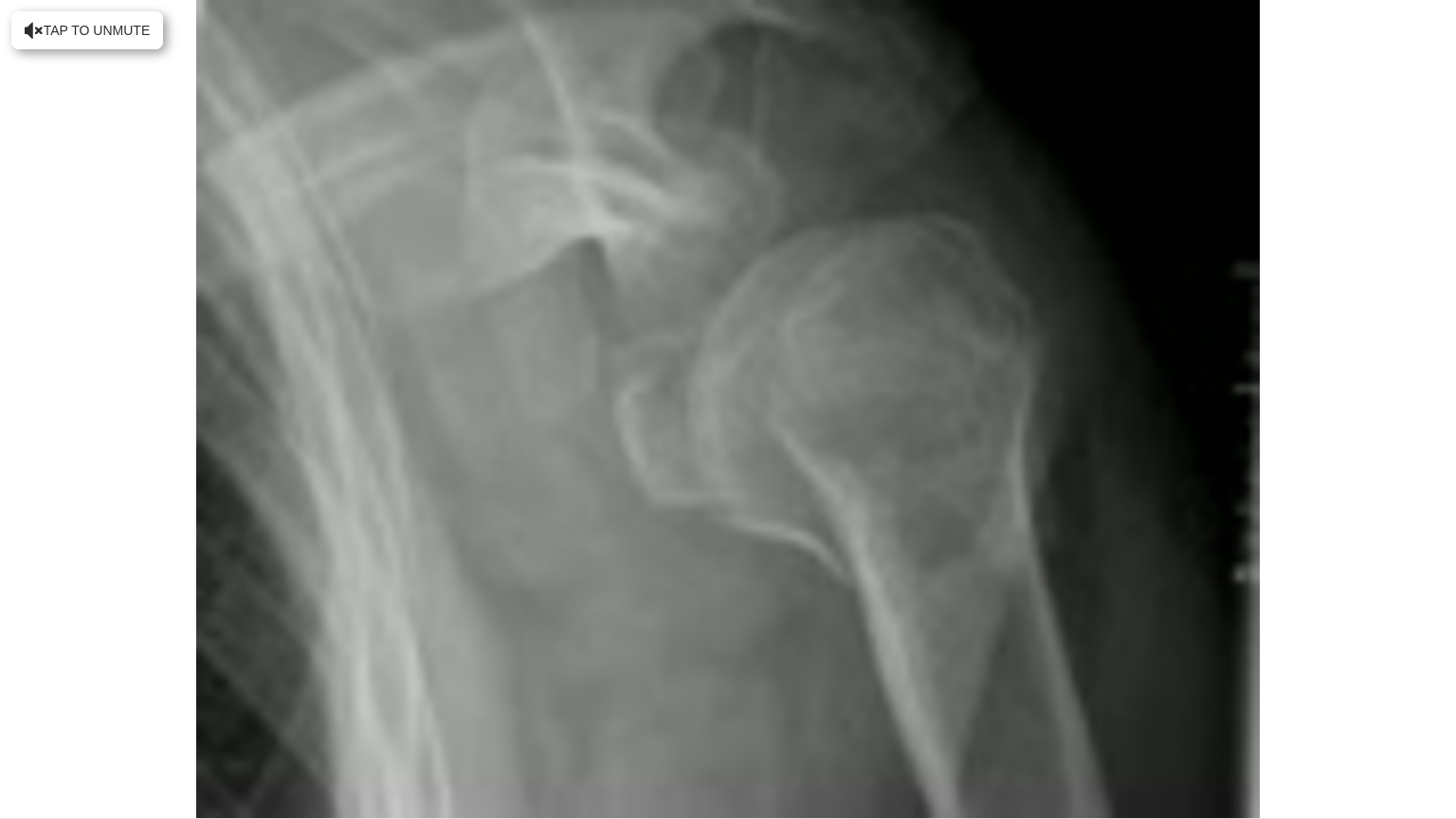 click on "150 seconds
Tap to unmute" at bounding box center [728, 409] 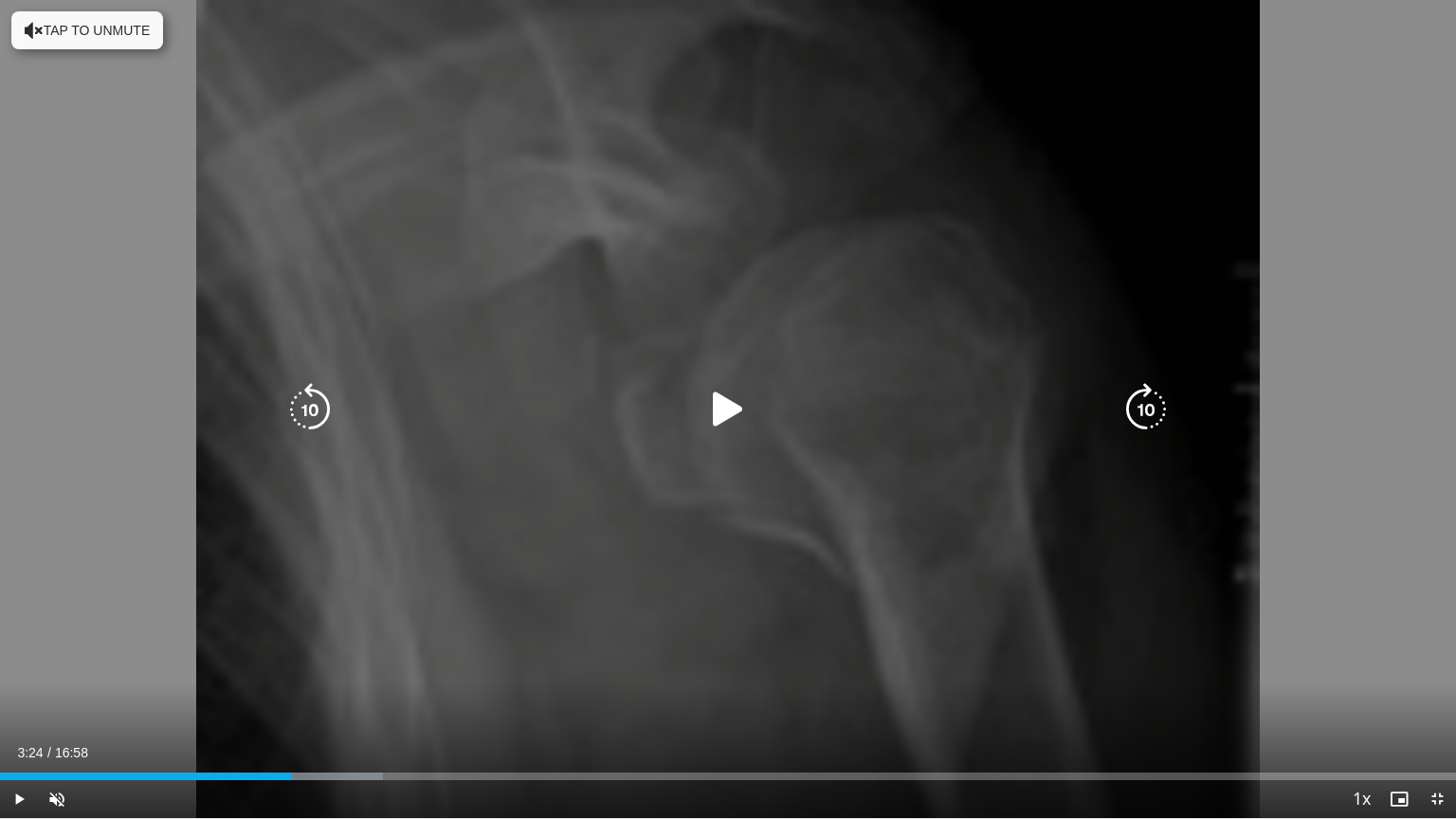 click at bounding box center [728, 410] 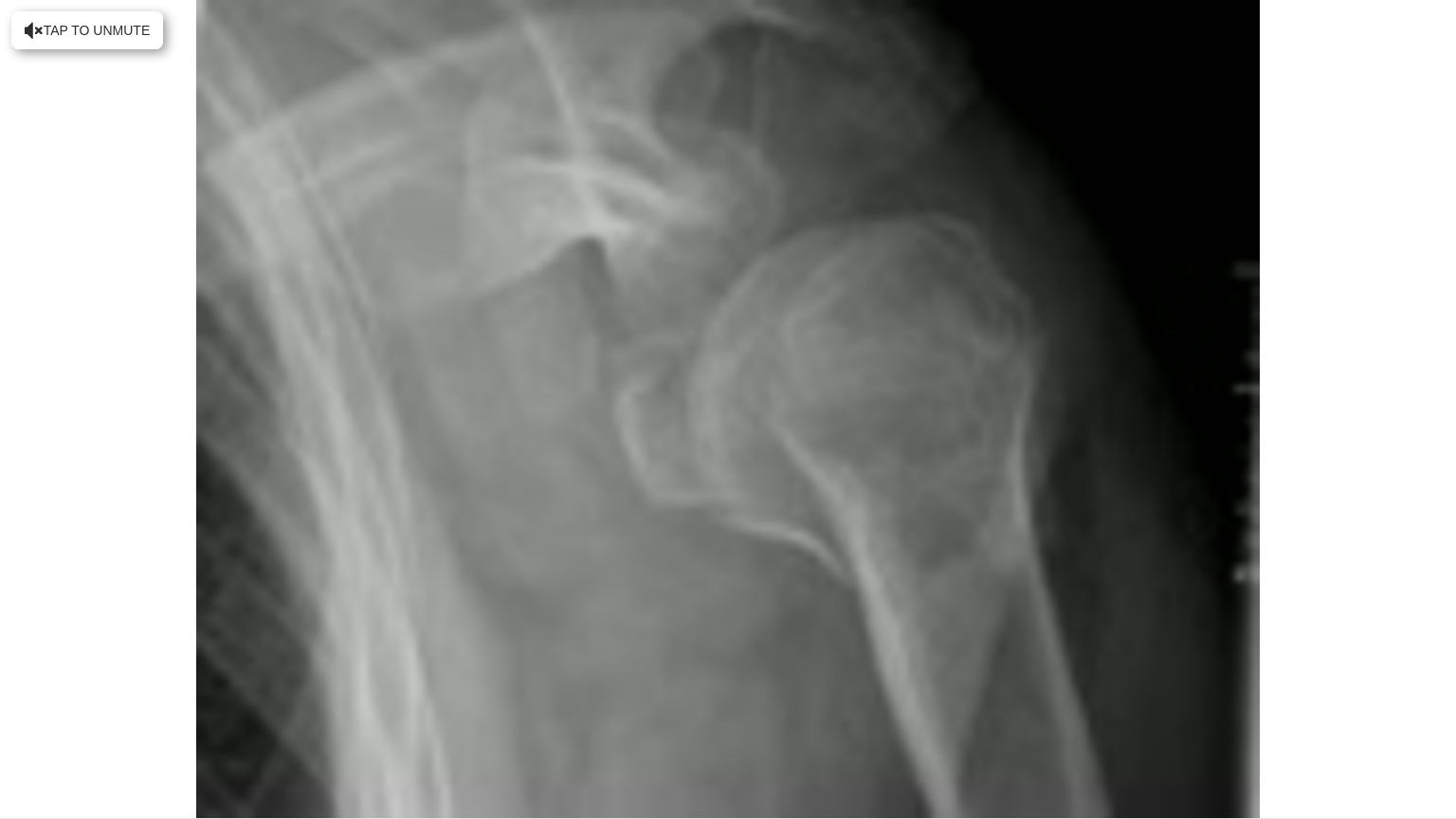type 